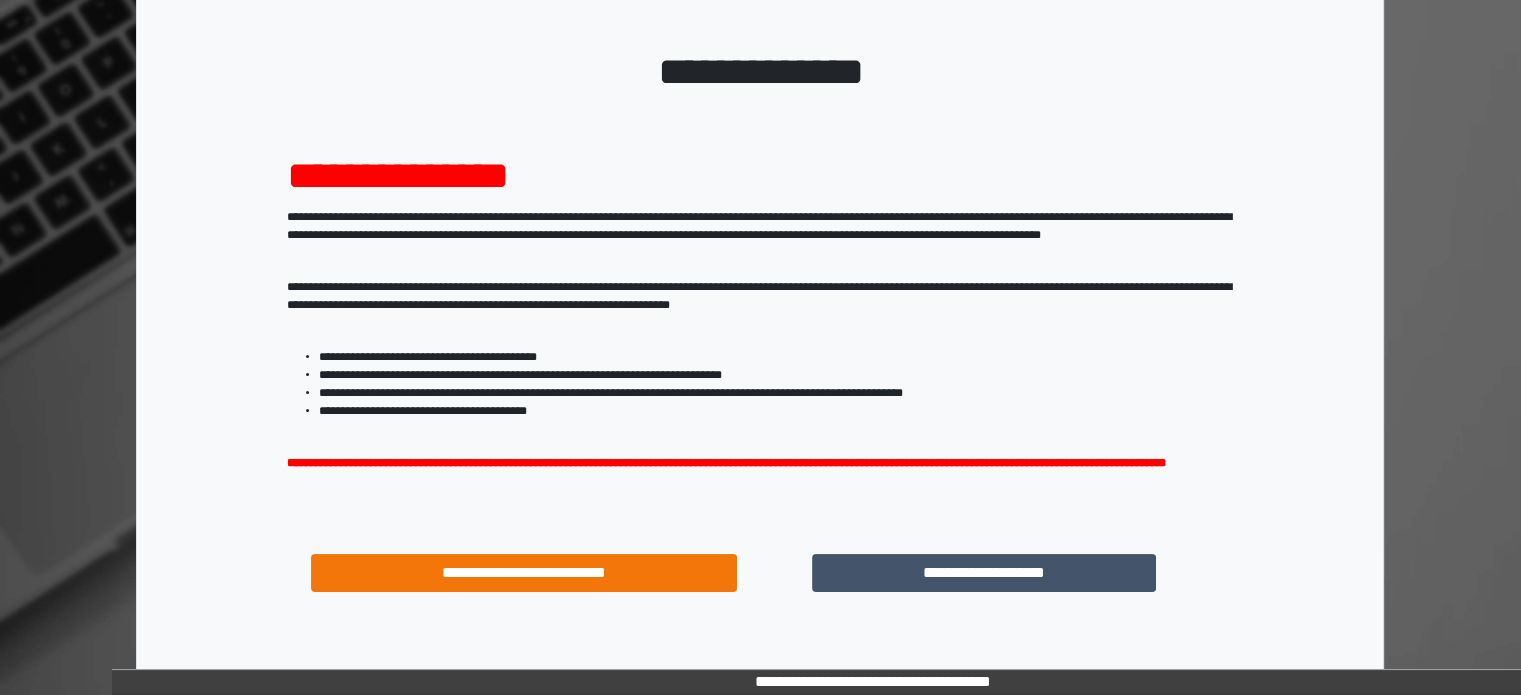 scroll, scrollTop: 214, scrollLeft: 0, axis: vertical 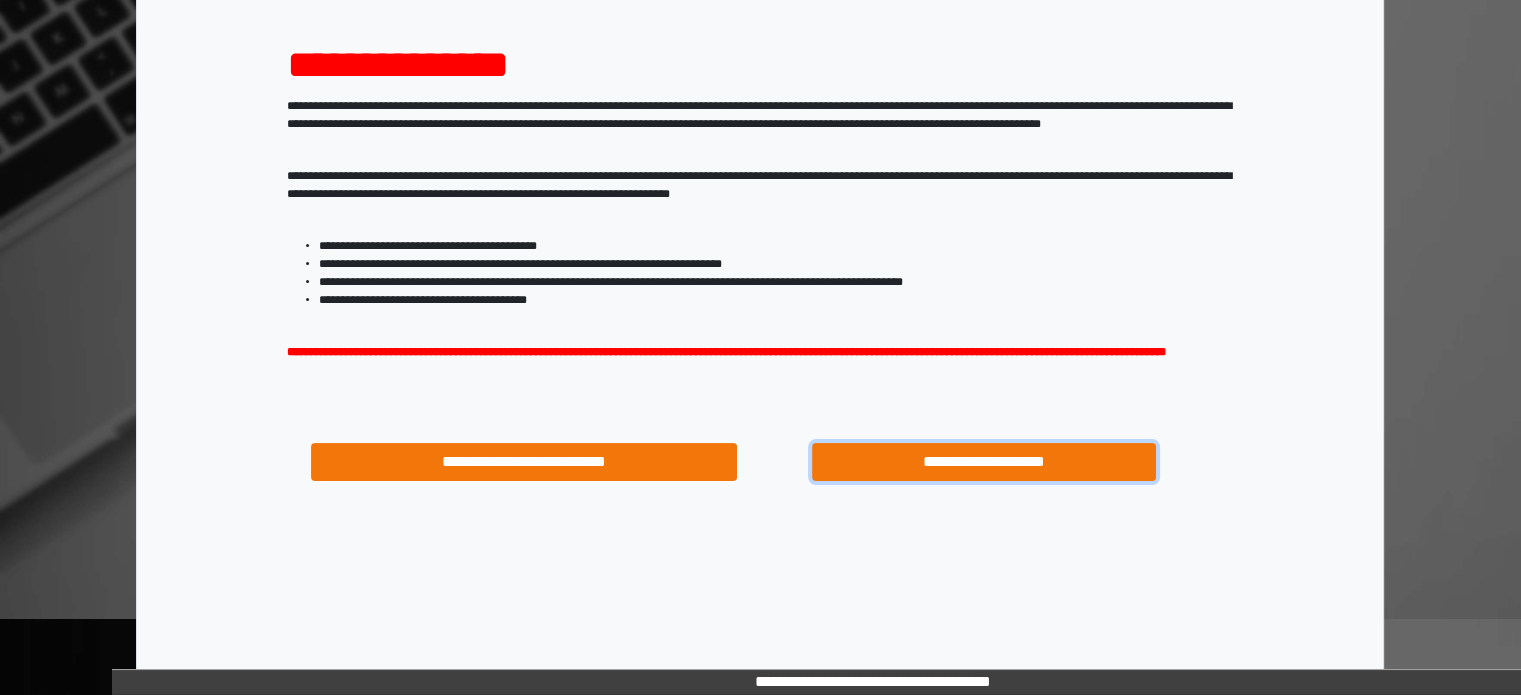 click on "**********" at bounding box center (984, 462) 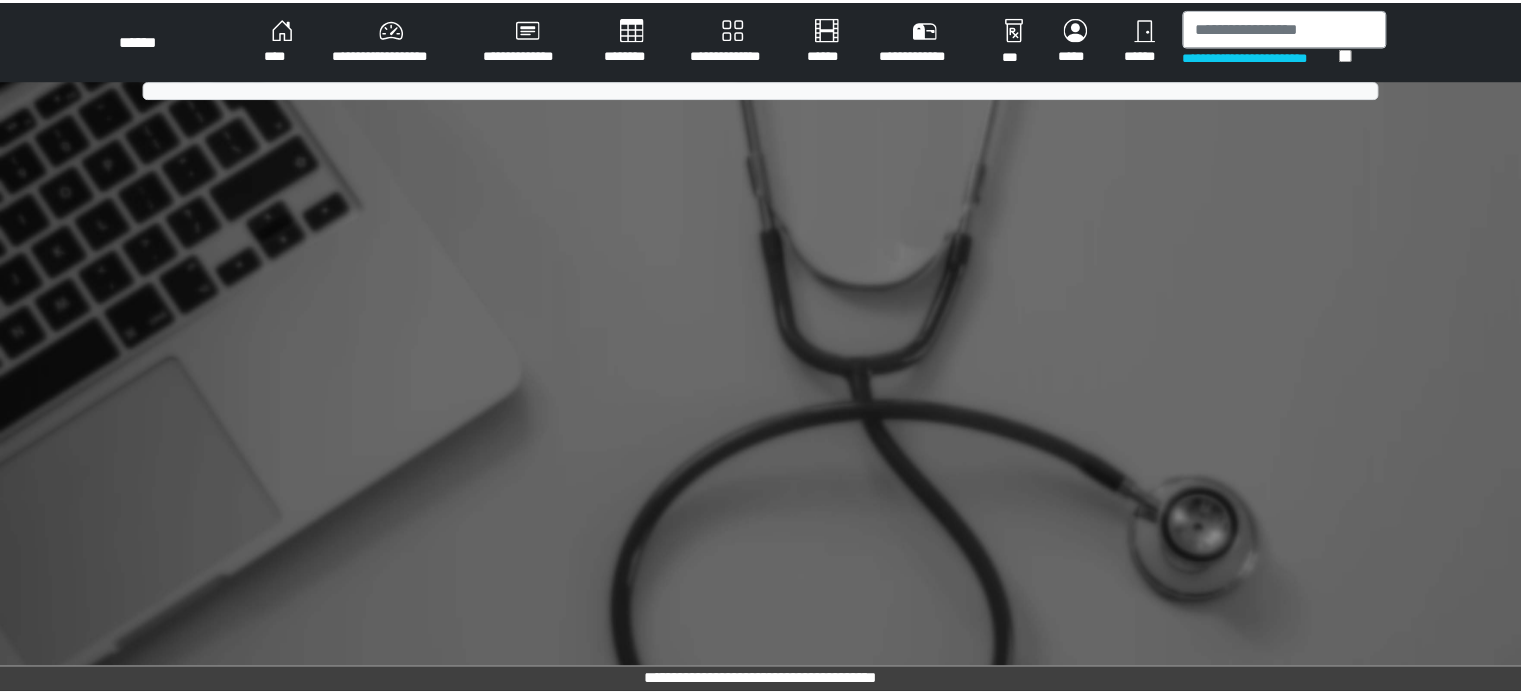 scroll, scrollTop: 0, scrollLeft: 0, axis: both 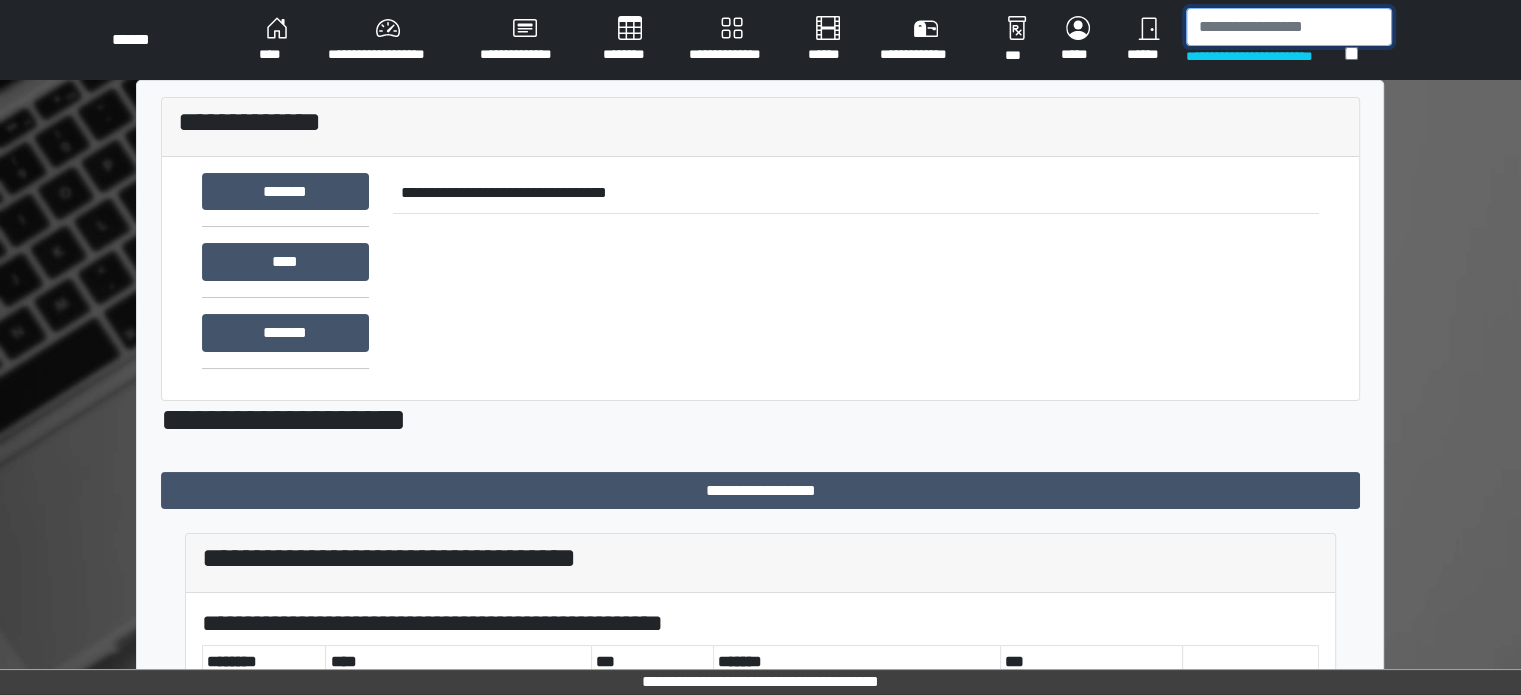click at bounding box center (1289, 27) 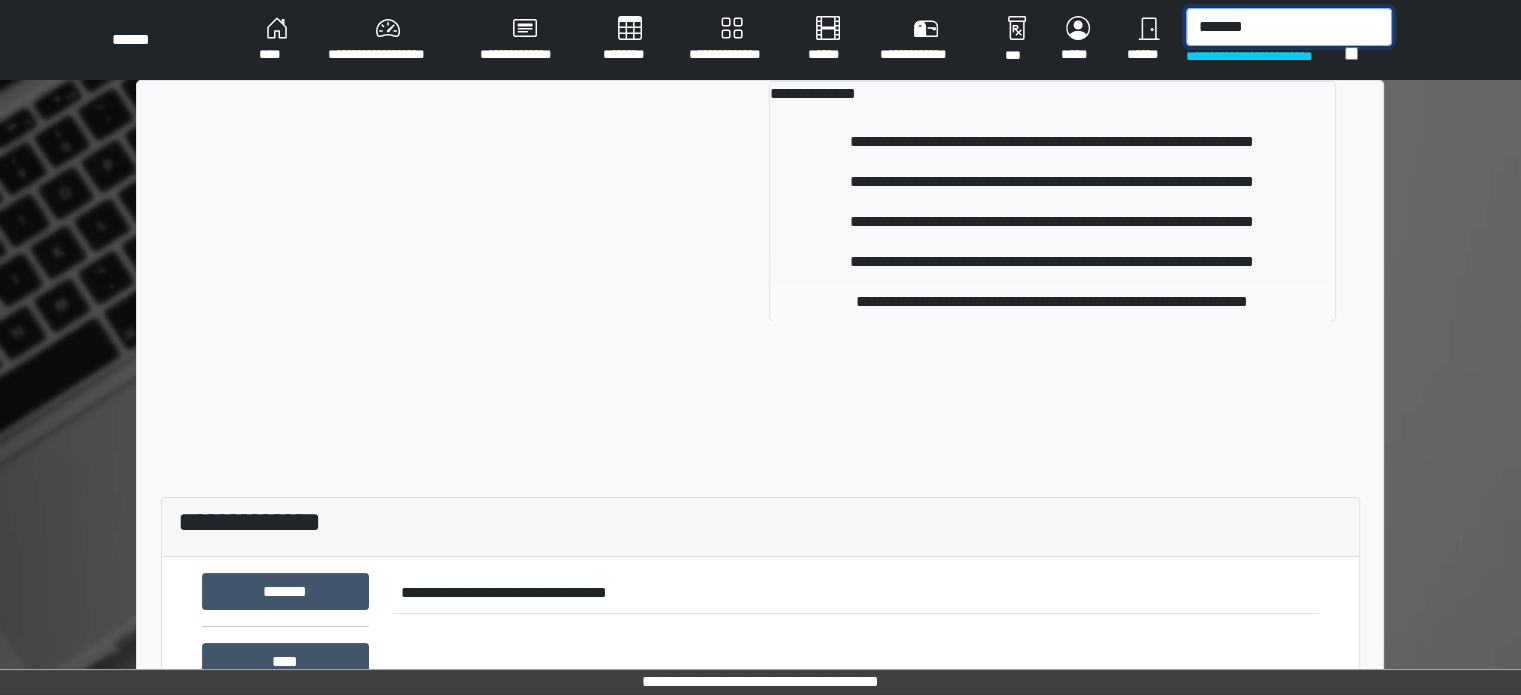 type on "*******" 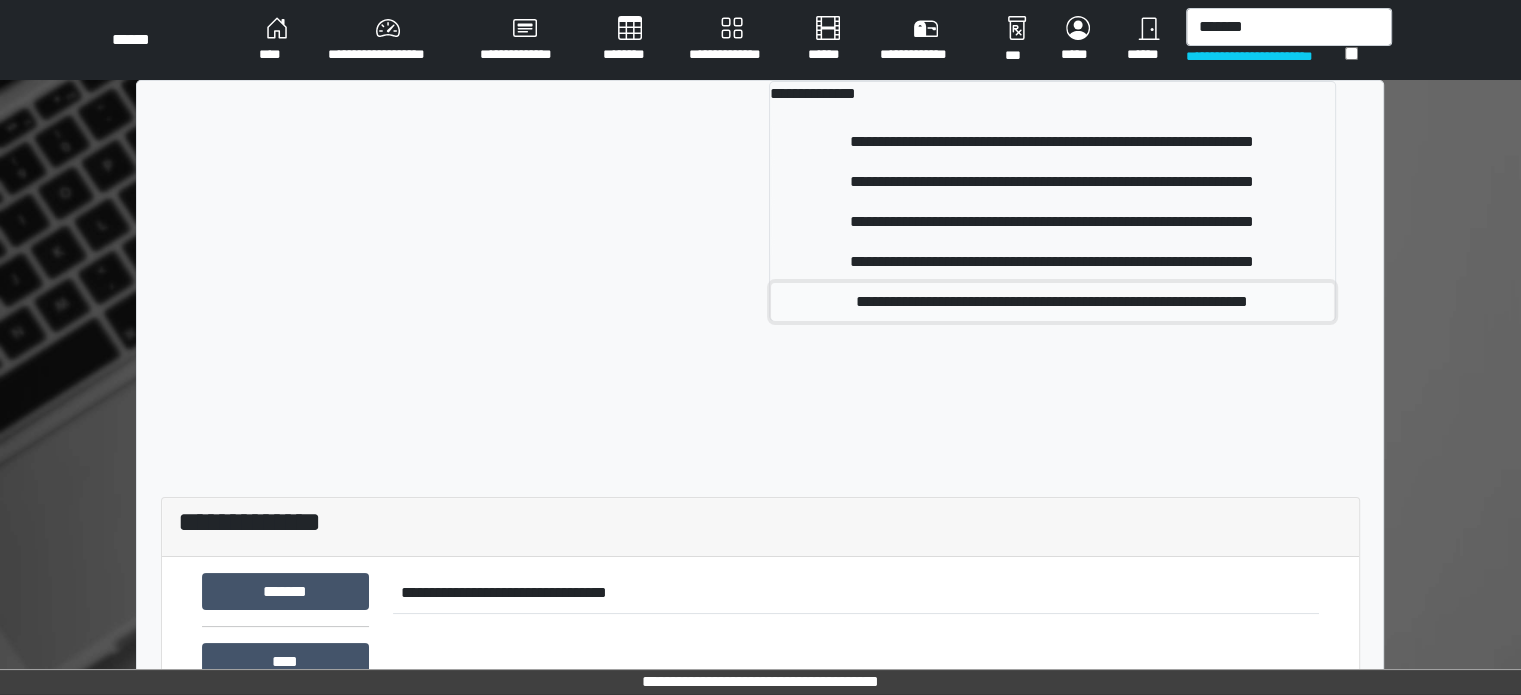 click on "**********" at bounding box center [1052, 302] 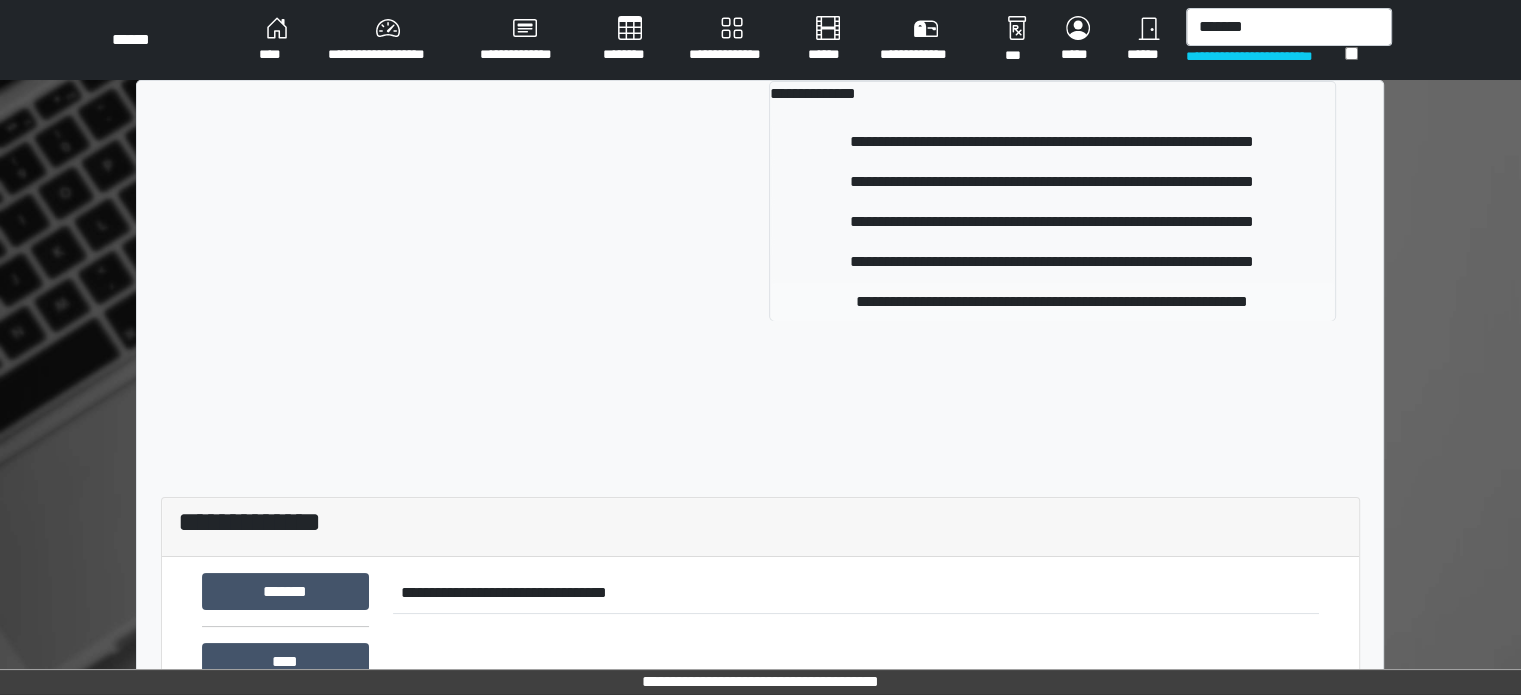 type 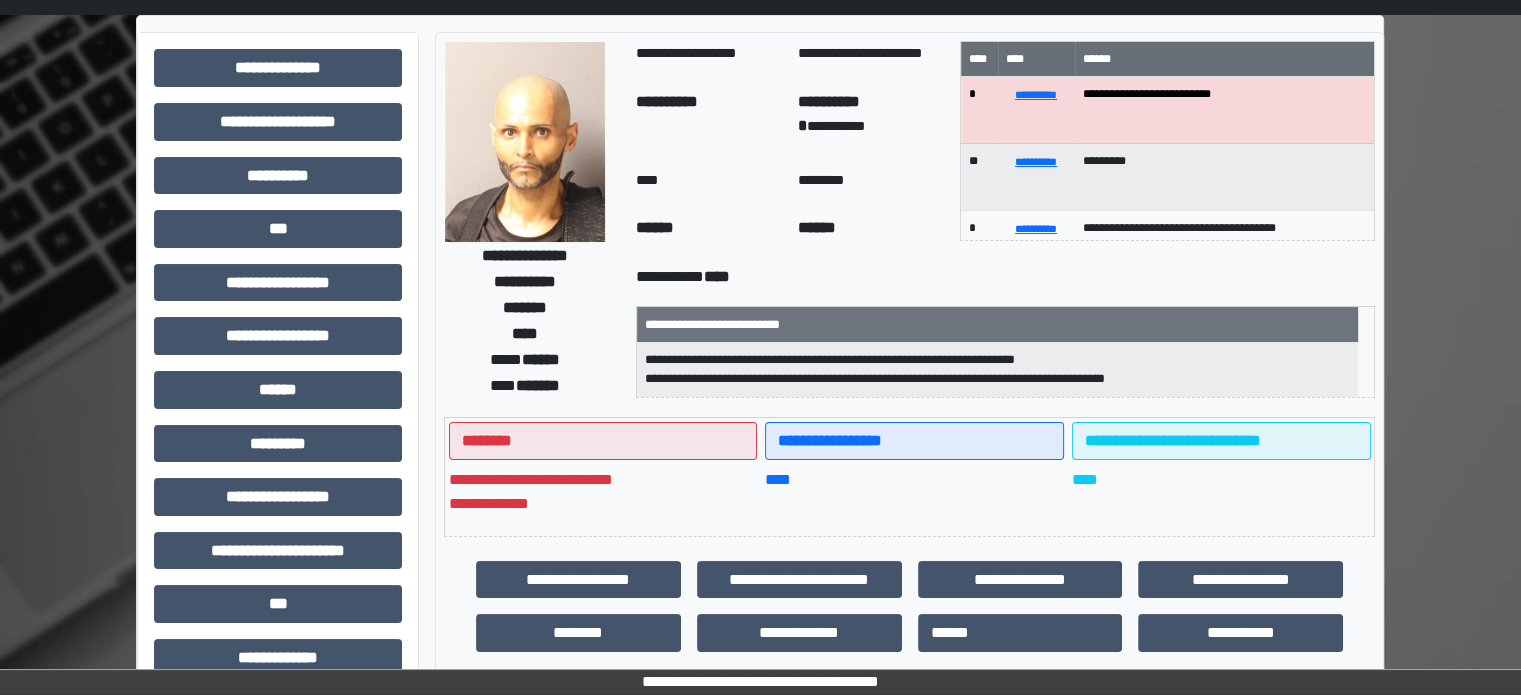 scroll, scrollTop: 100, scrollLeft: 0, axis: vertical 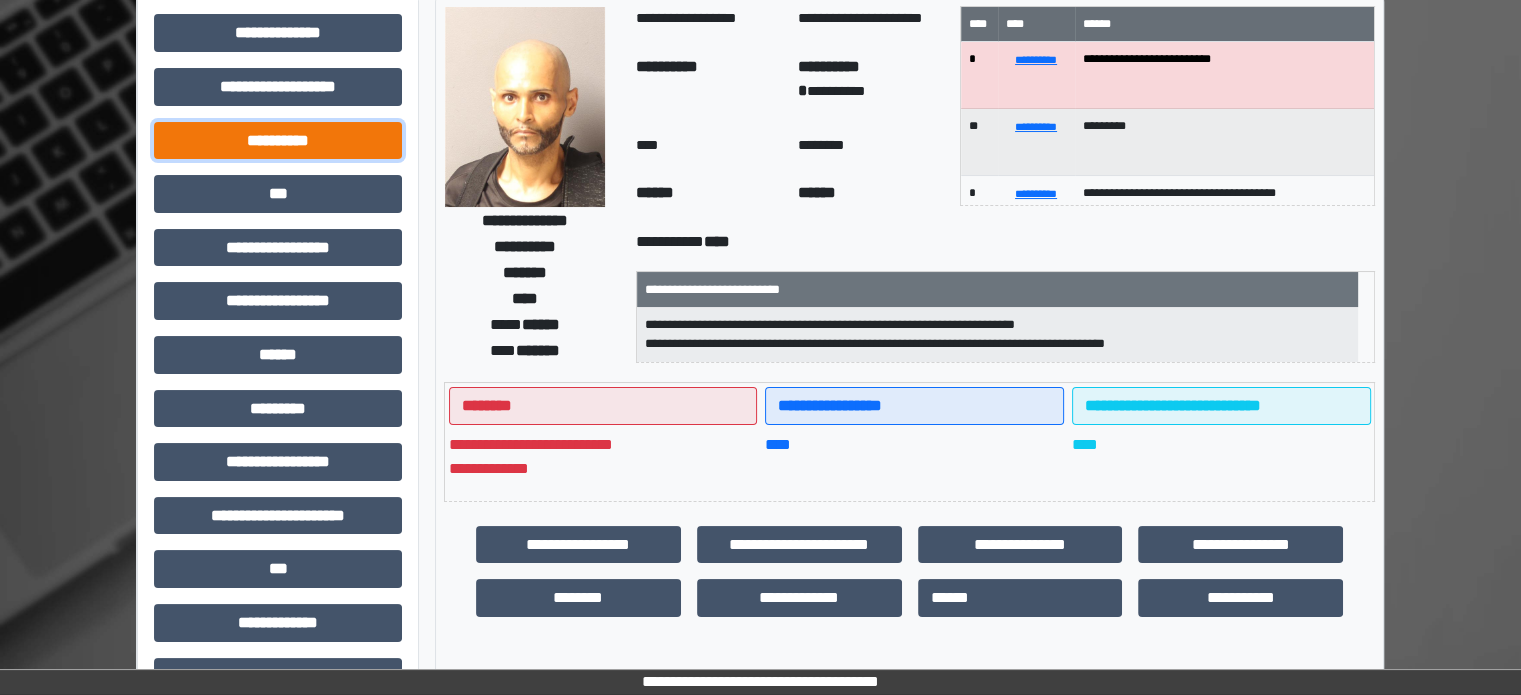 drag, startPoint x: 265, startPoint y: 141, endPoint x: 265, endPoint y: 155, distance: 14 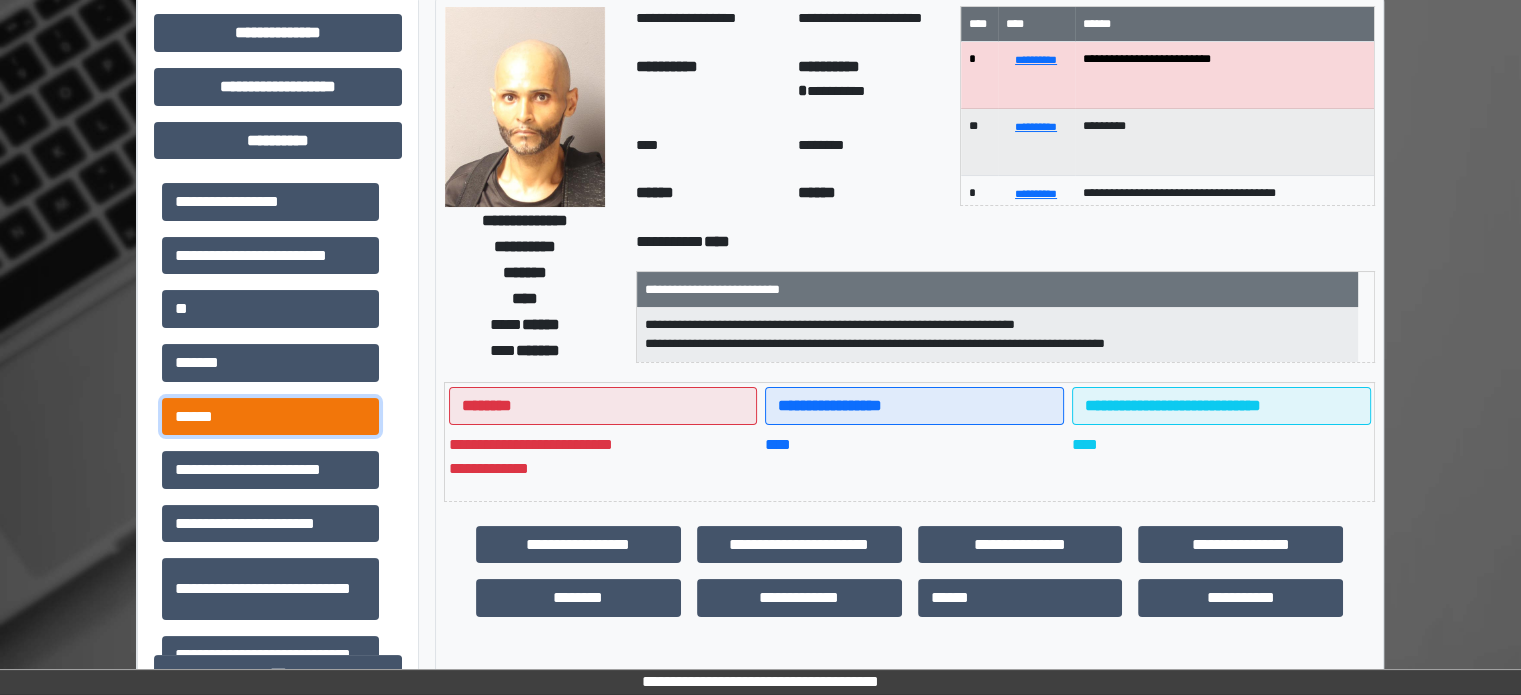 click on "******" at bounding box center [270, 417] 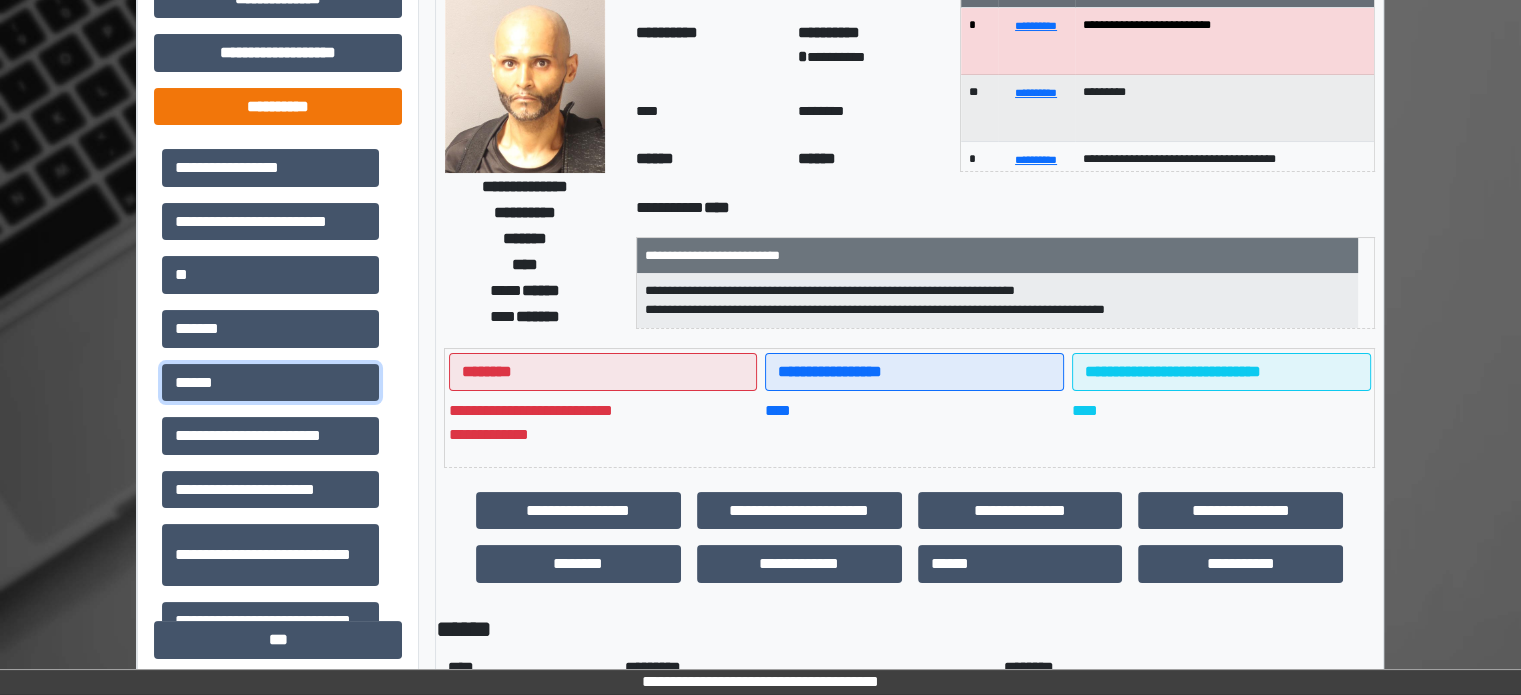 scroll, scrollTop: 100, scrollLeft: 0, axis: vertical 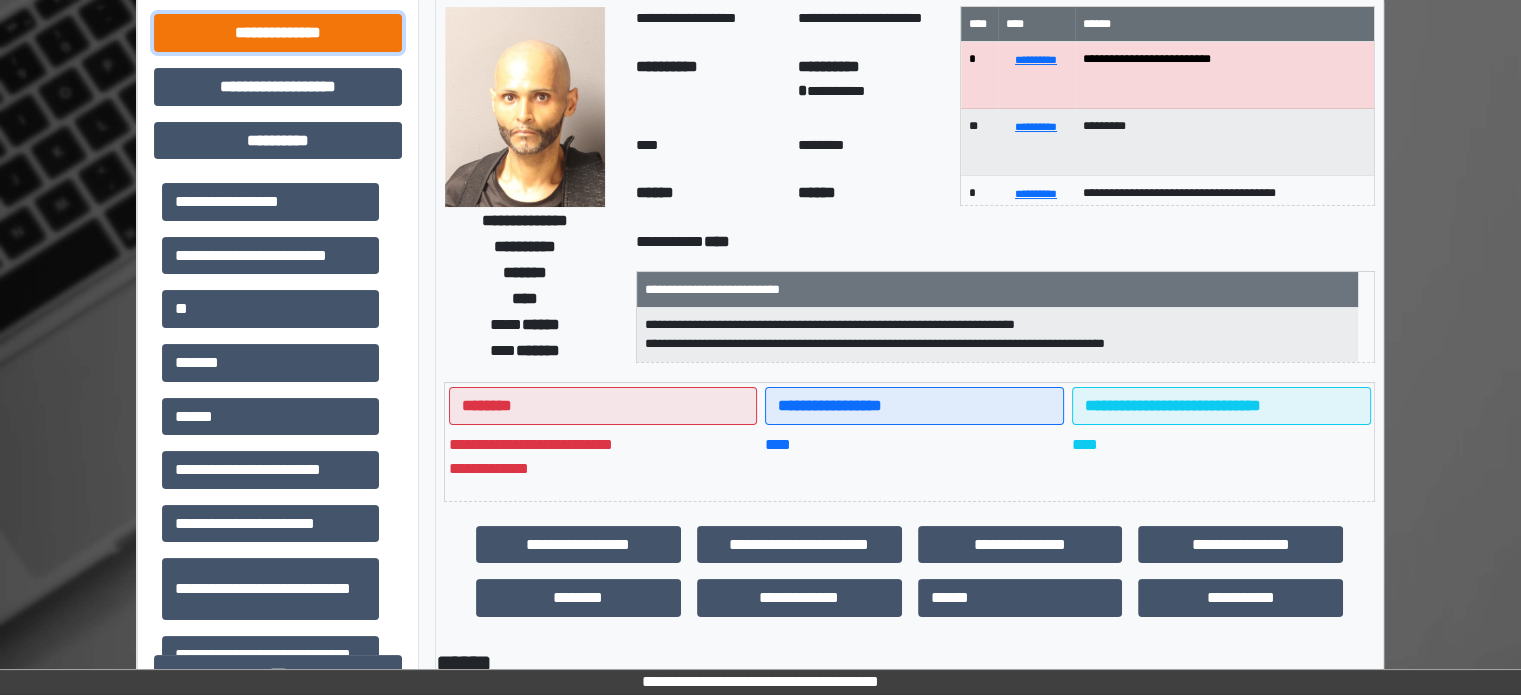 click on "**********" at bounding box center (278, 33) 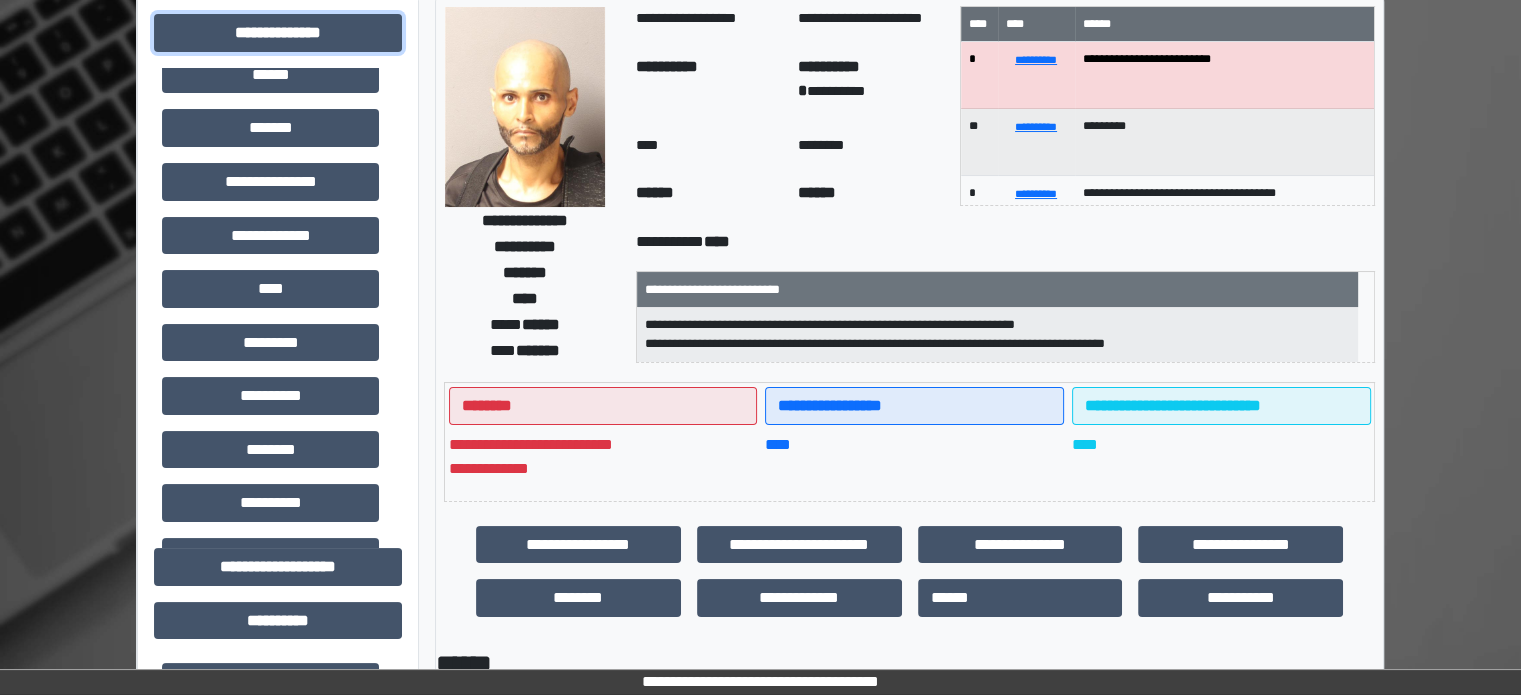 scroll, scrollTop: 500, scrollLeft: 0, axis: vertical 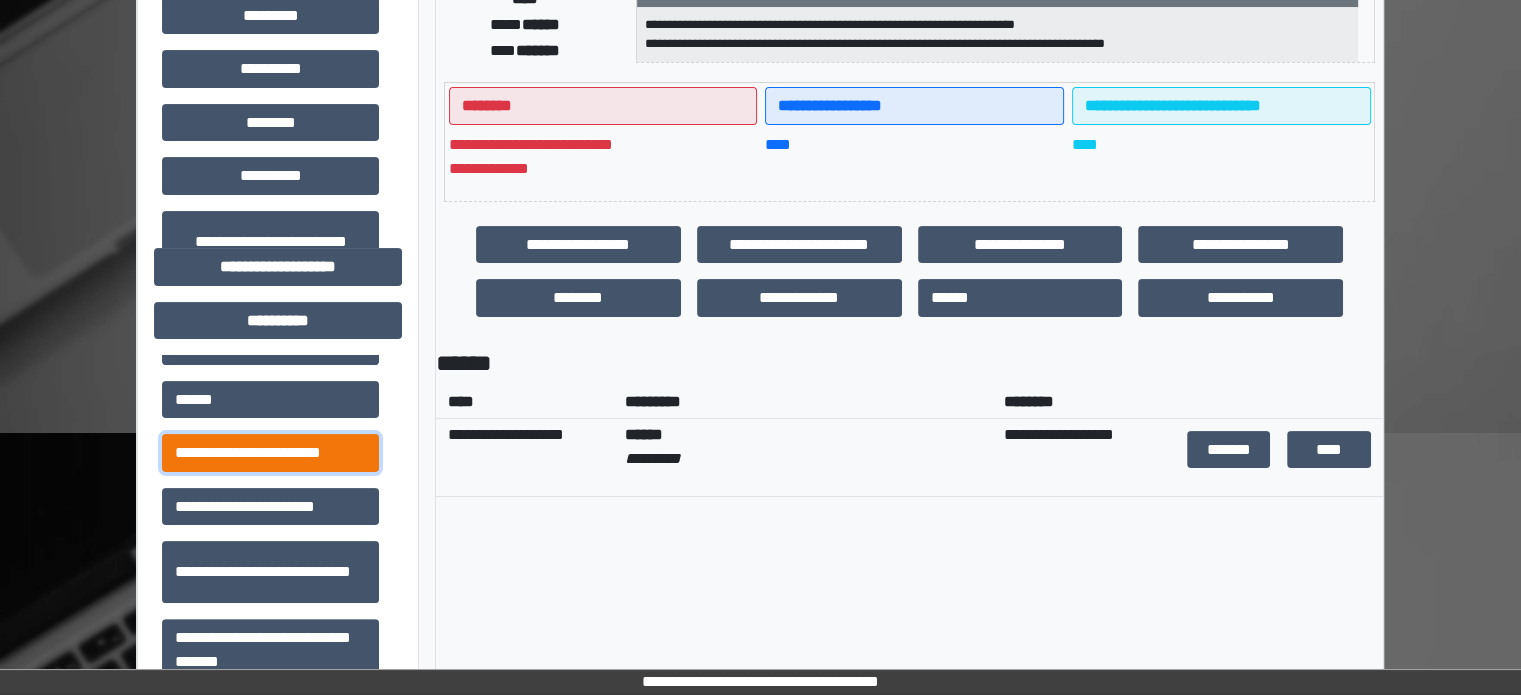 click on "**********" at bounding box center [270, 453] 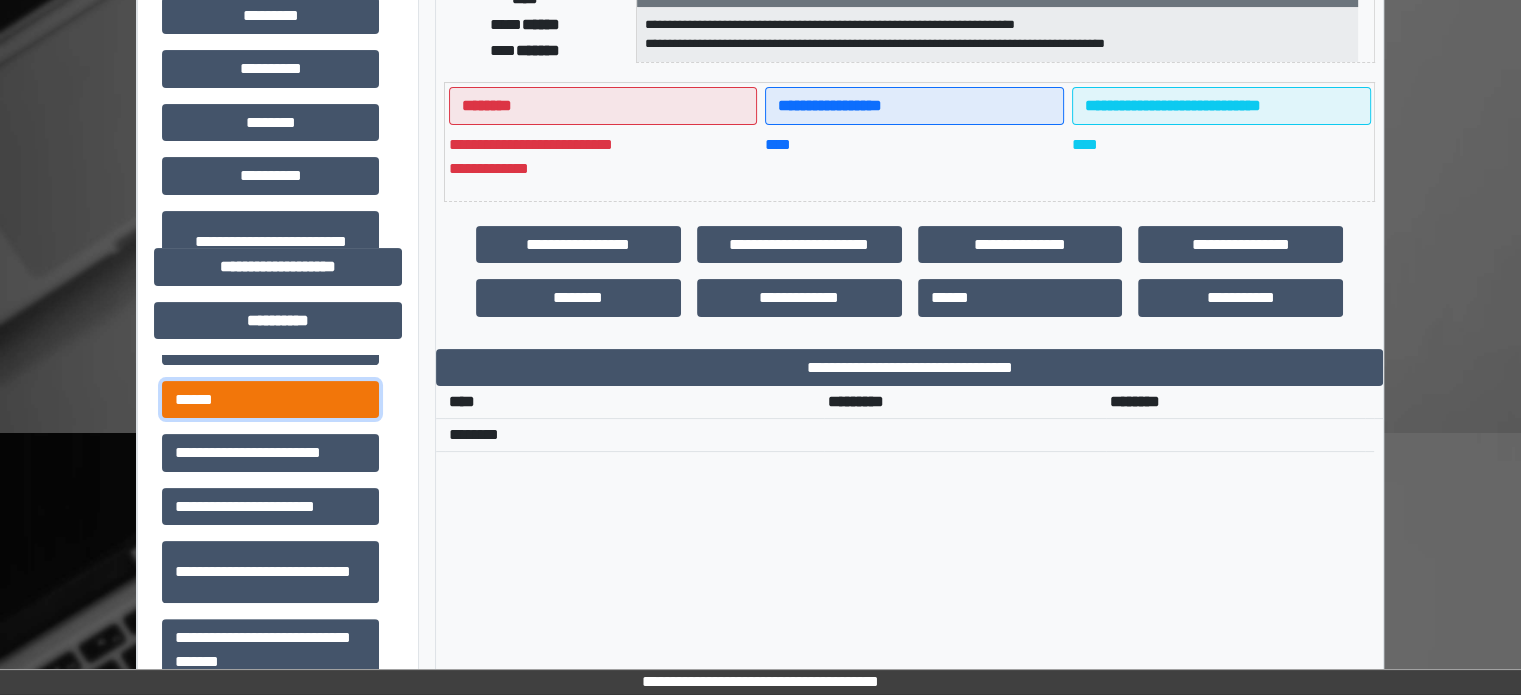 click on "******" at bounding box center (270, 400) 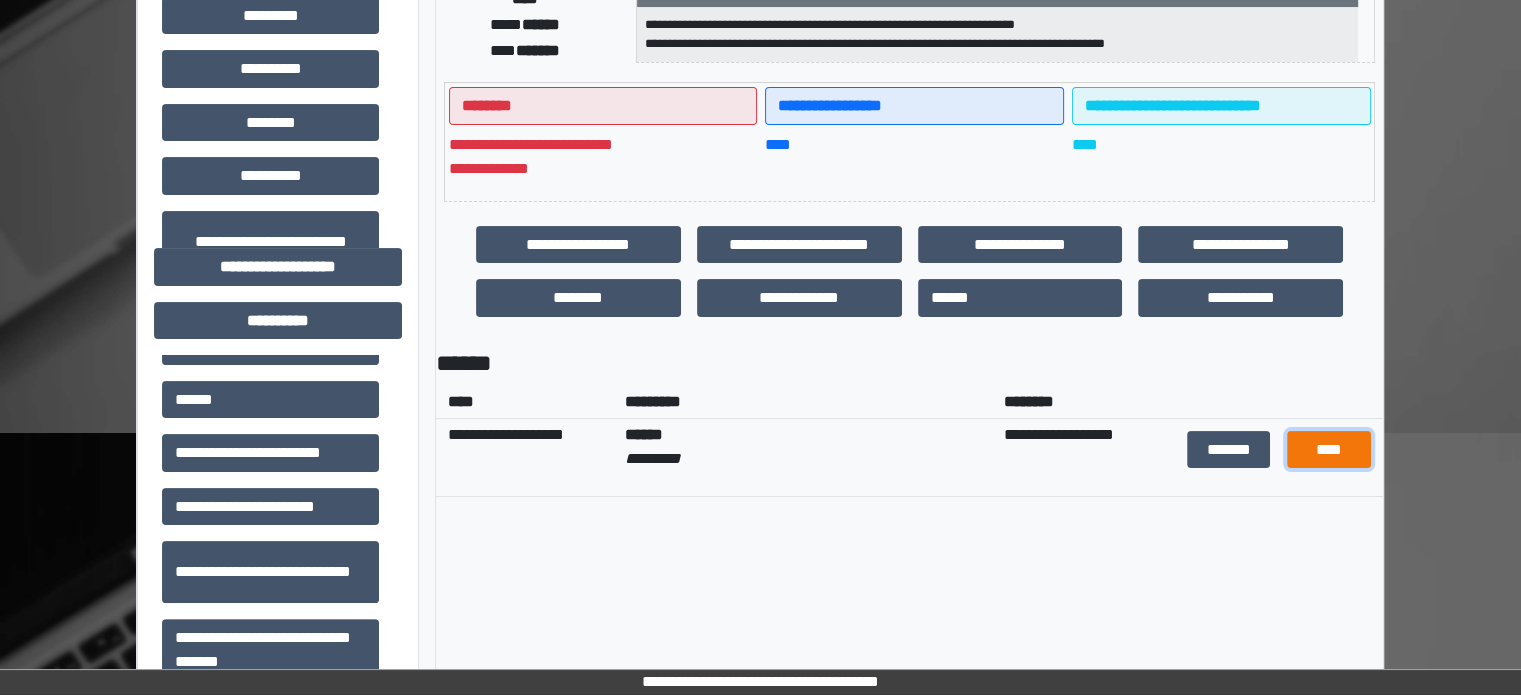 click on "****" at bounding box center (1329, 450) 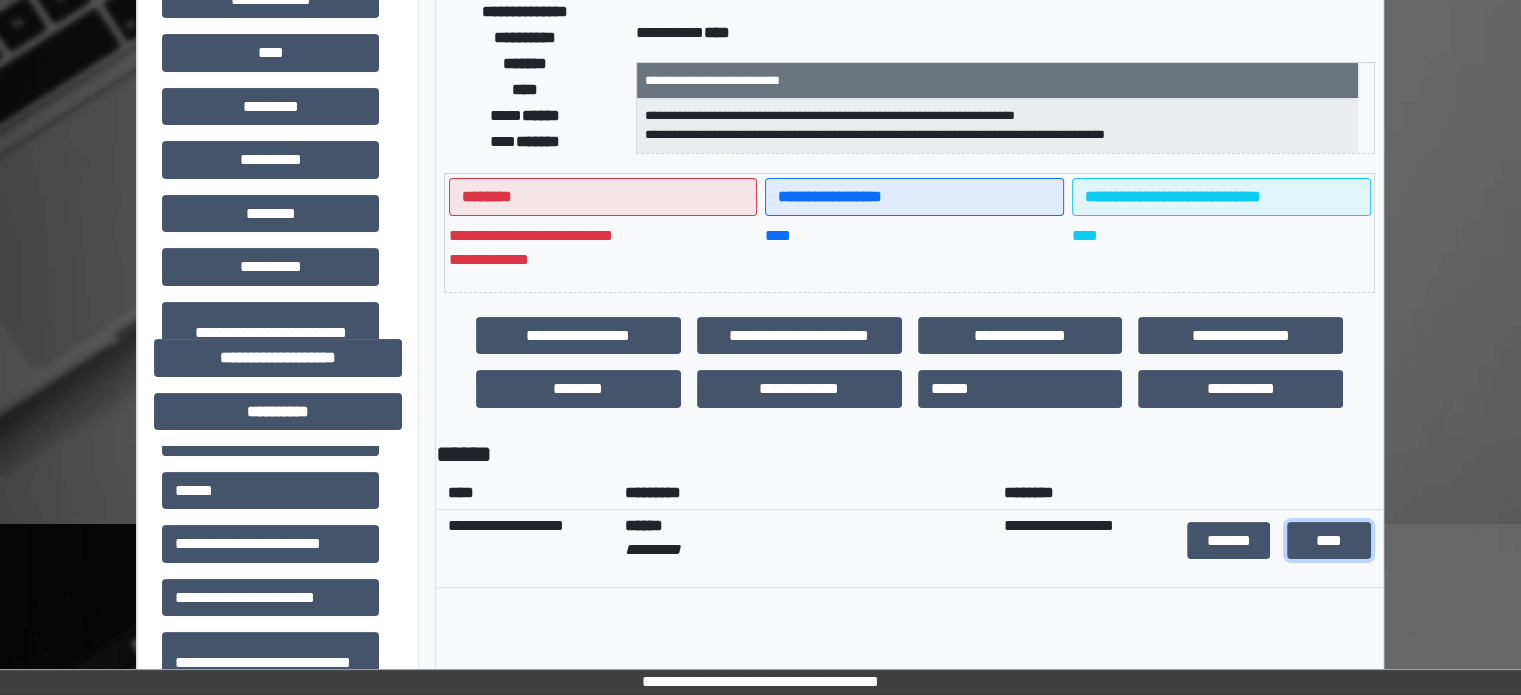scroll, scrollTop: 100, scrollLeft: 0, axis: vertical 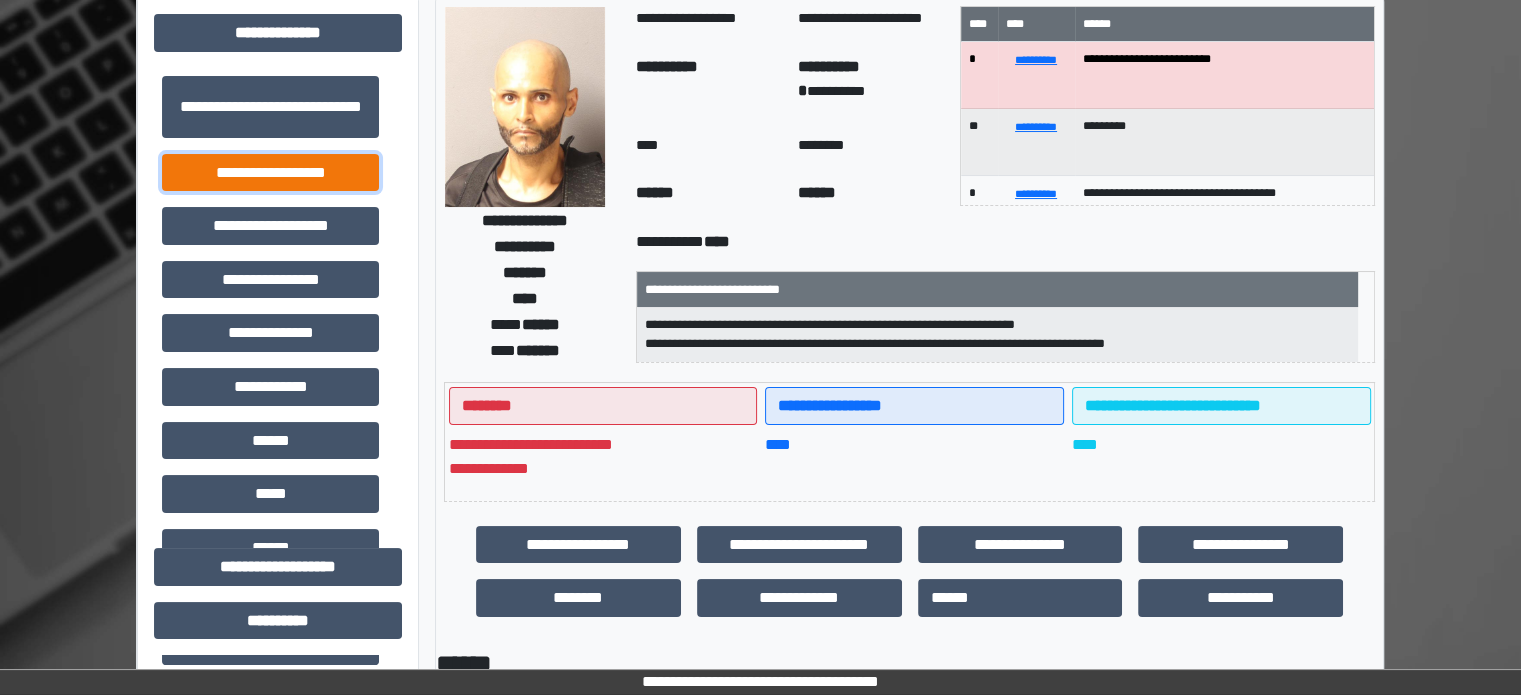 click on "**********" at bounding box center (270, 173) 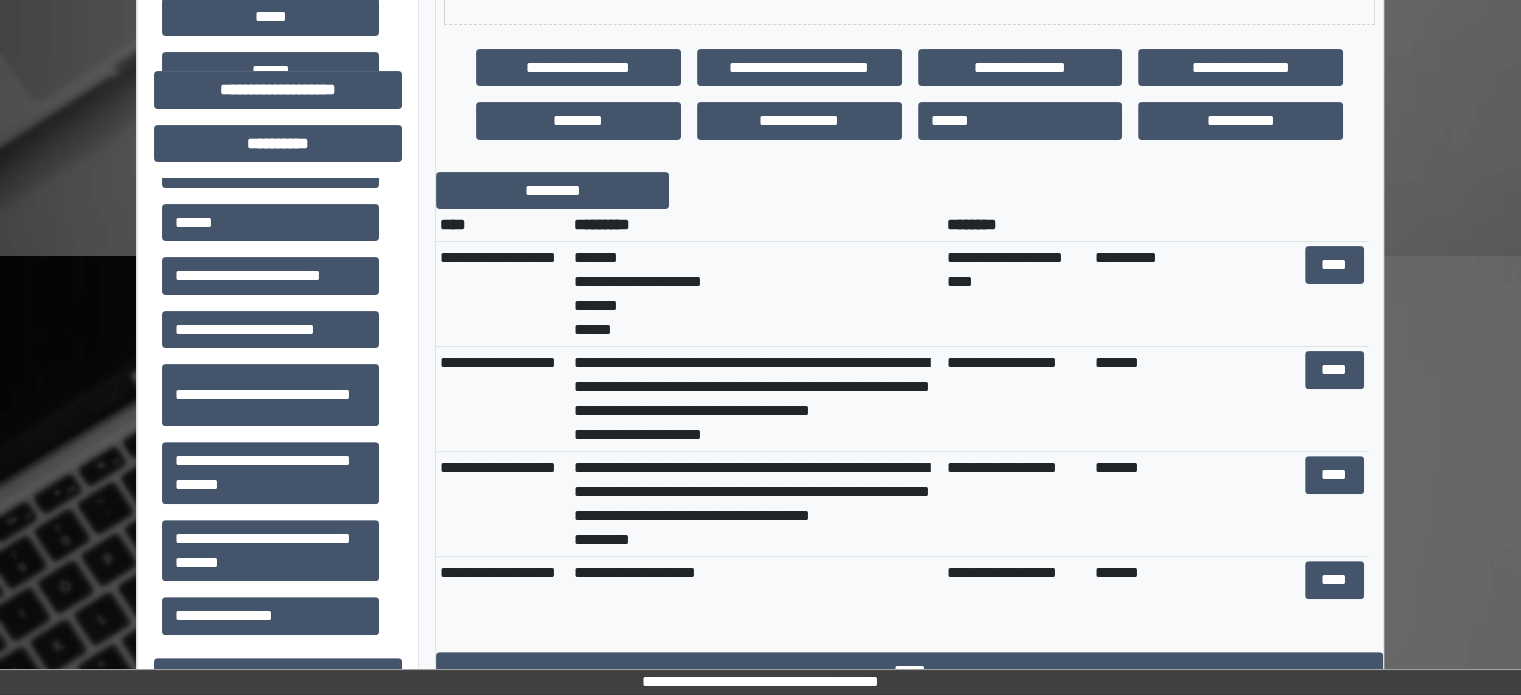 scroll, scrollTop: 700, scrollLeft: 0, axis: vertical 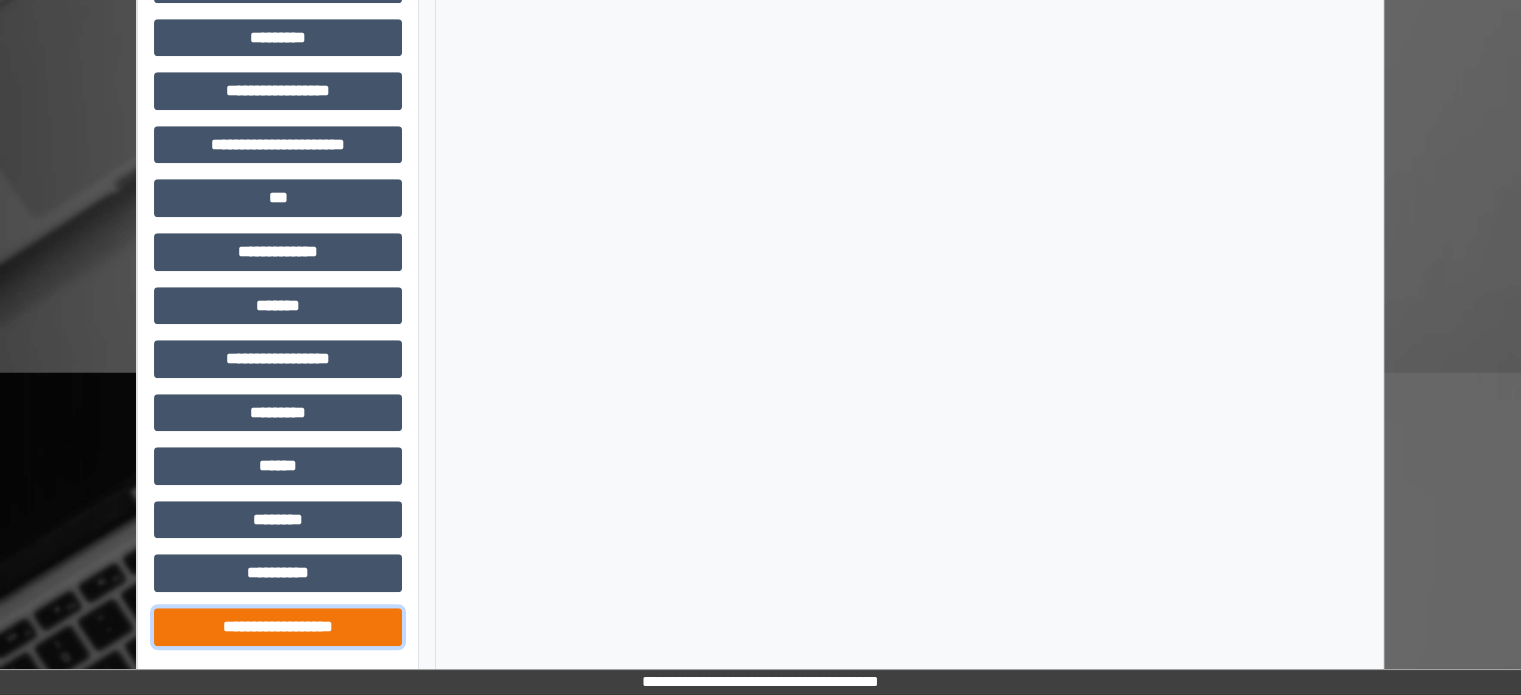 click on "**********" at bounding box center (278, 627) 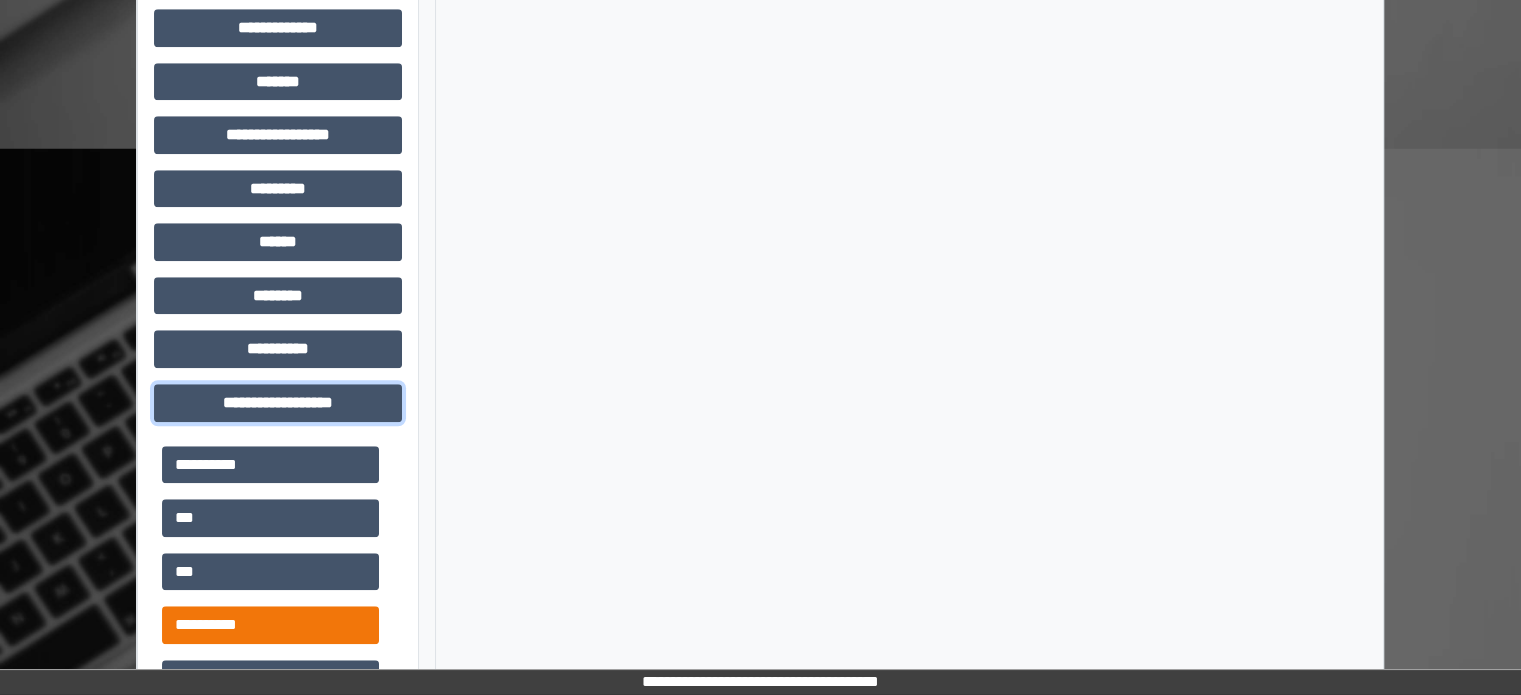scroll, scrollTop: 1731, scrollLeft: 0, axis: vertical 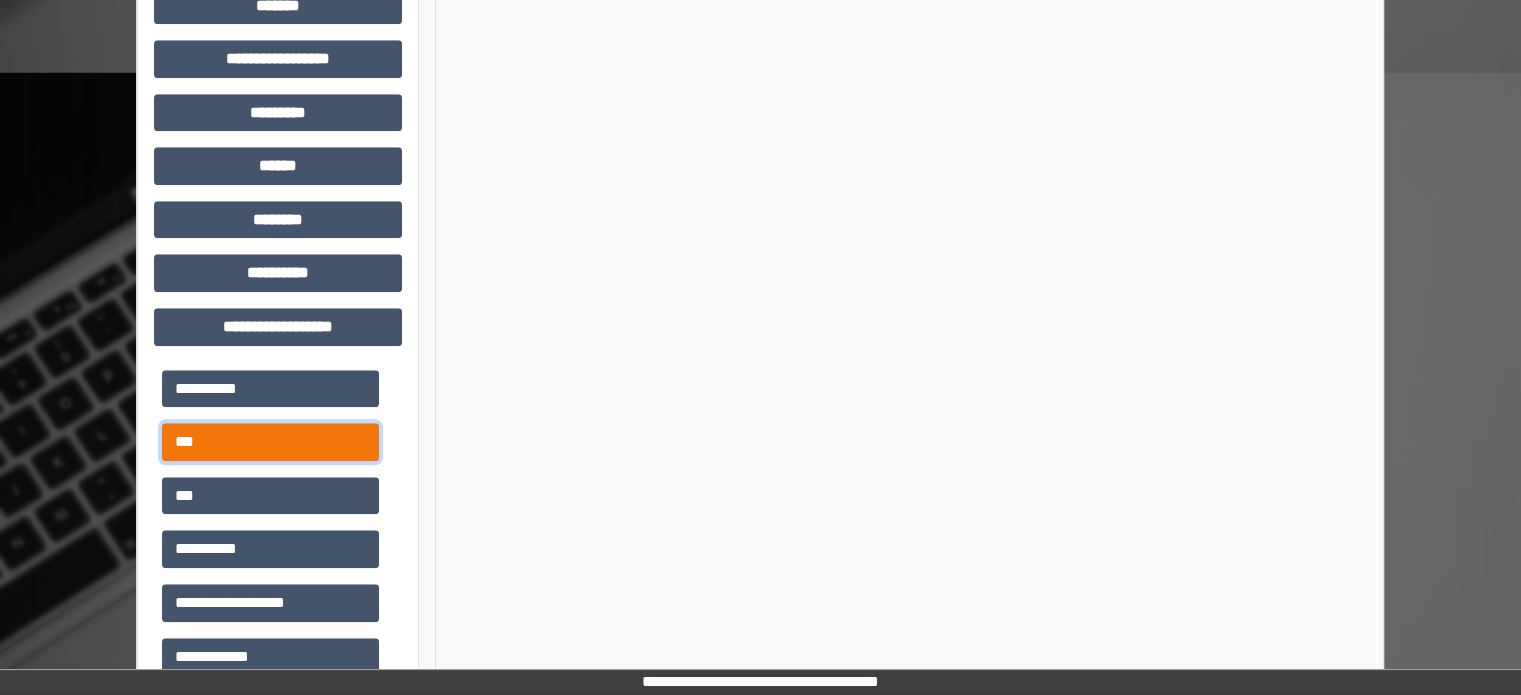 click on "***" at bounding box center [270, 442] 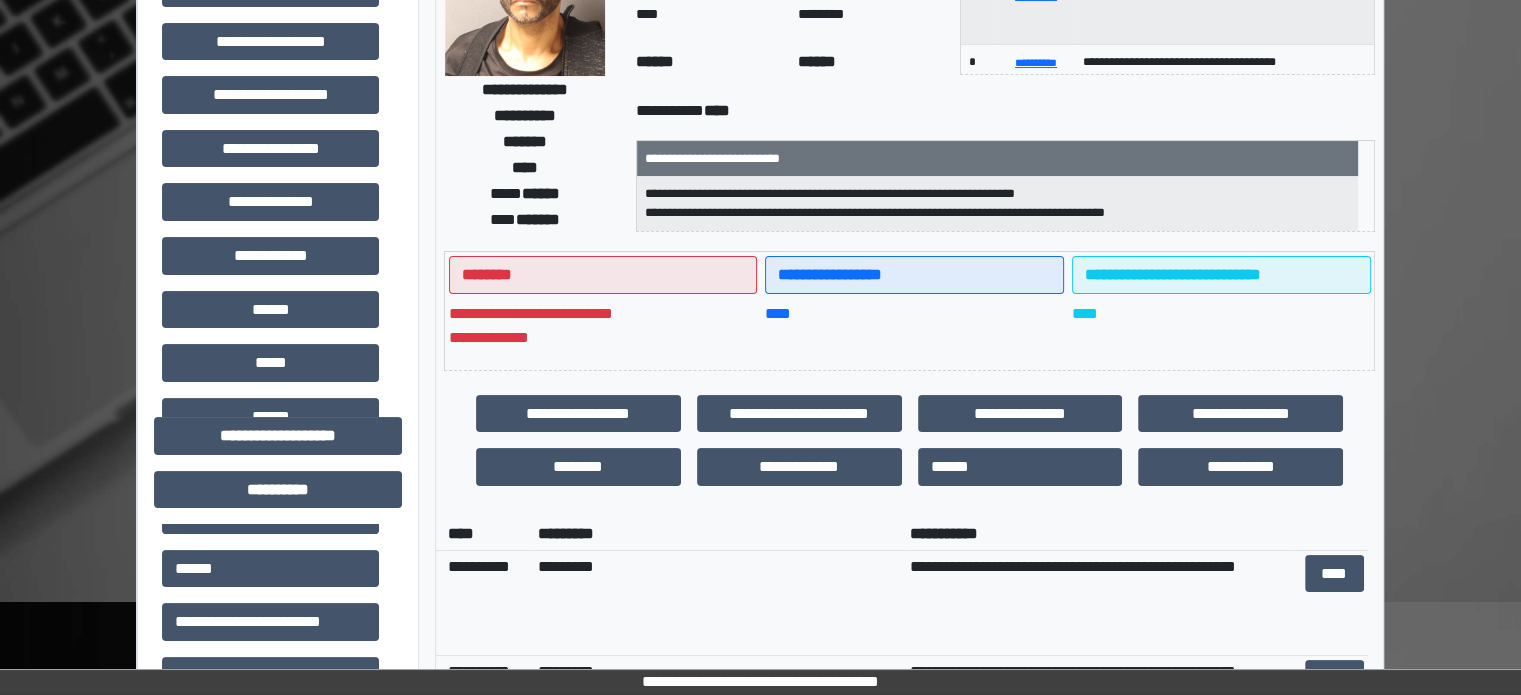 scroll, scrollTop: 831, scrollLeft: 0, axis: vertical 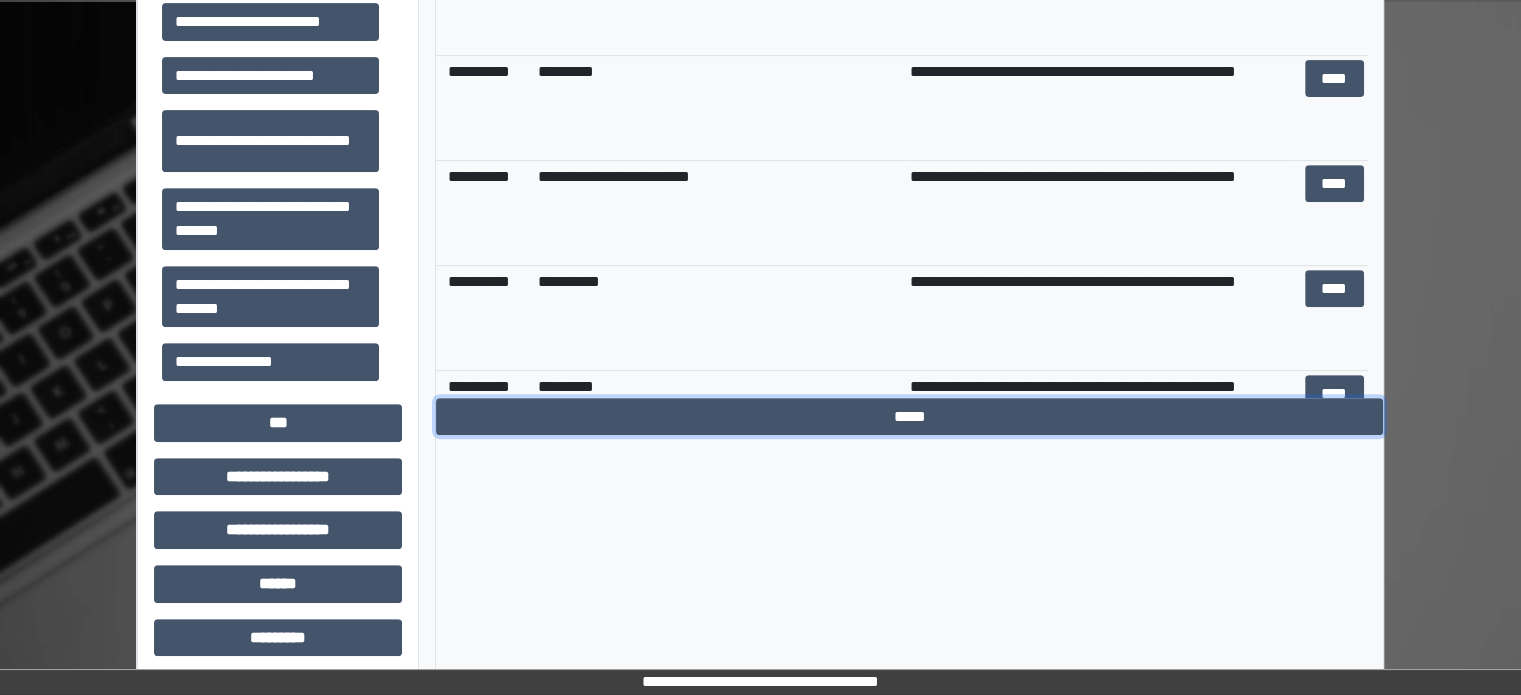 click on "*****" at bounding box center [909, 417] 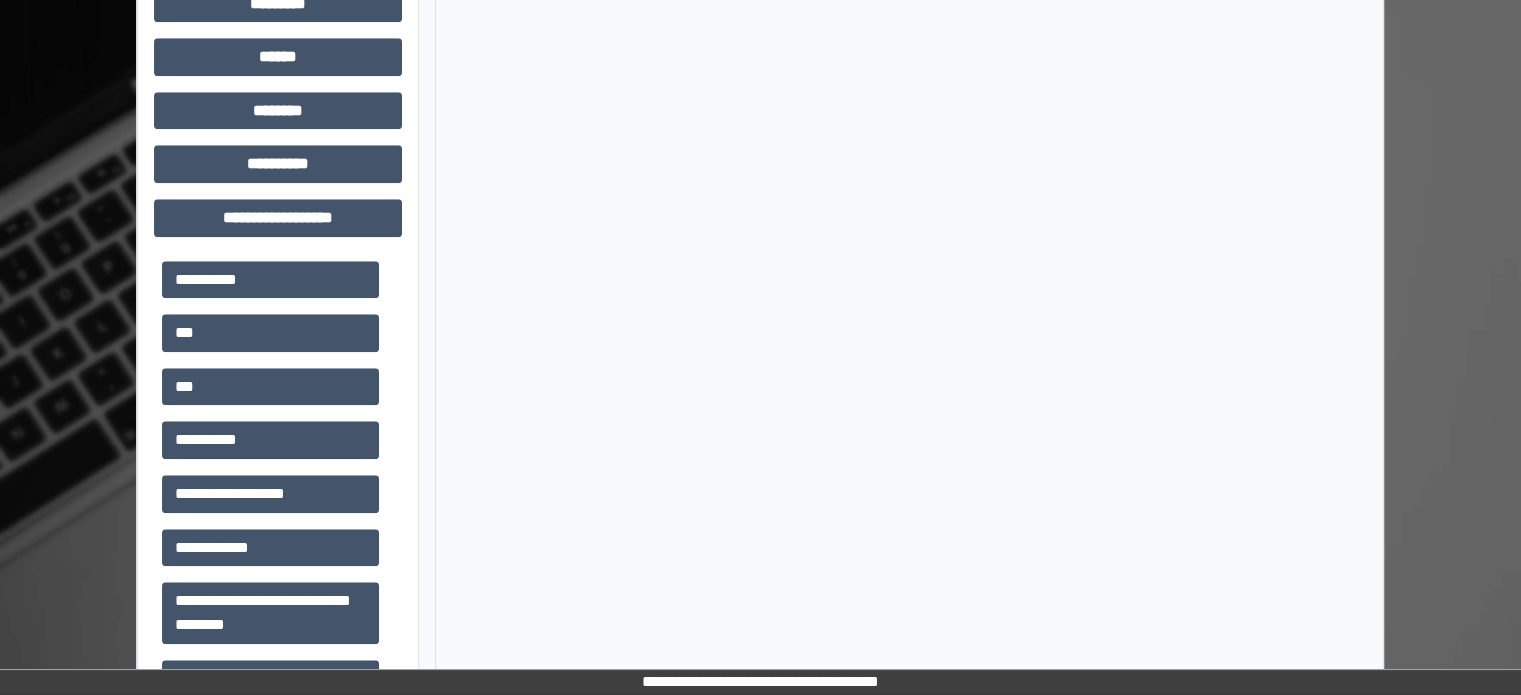 scroll, scrollTop: 1911, scrollLeft: 0, axis: vertical 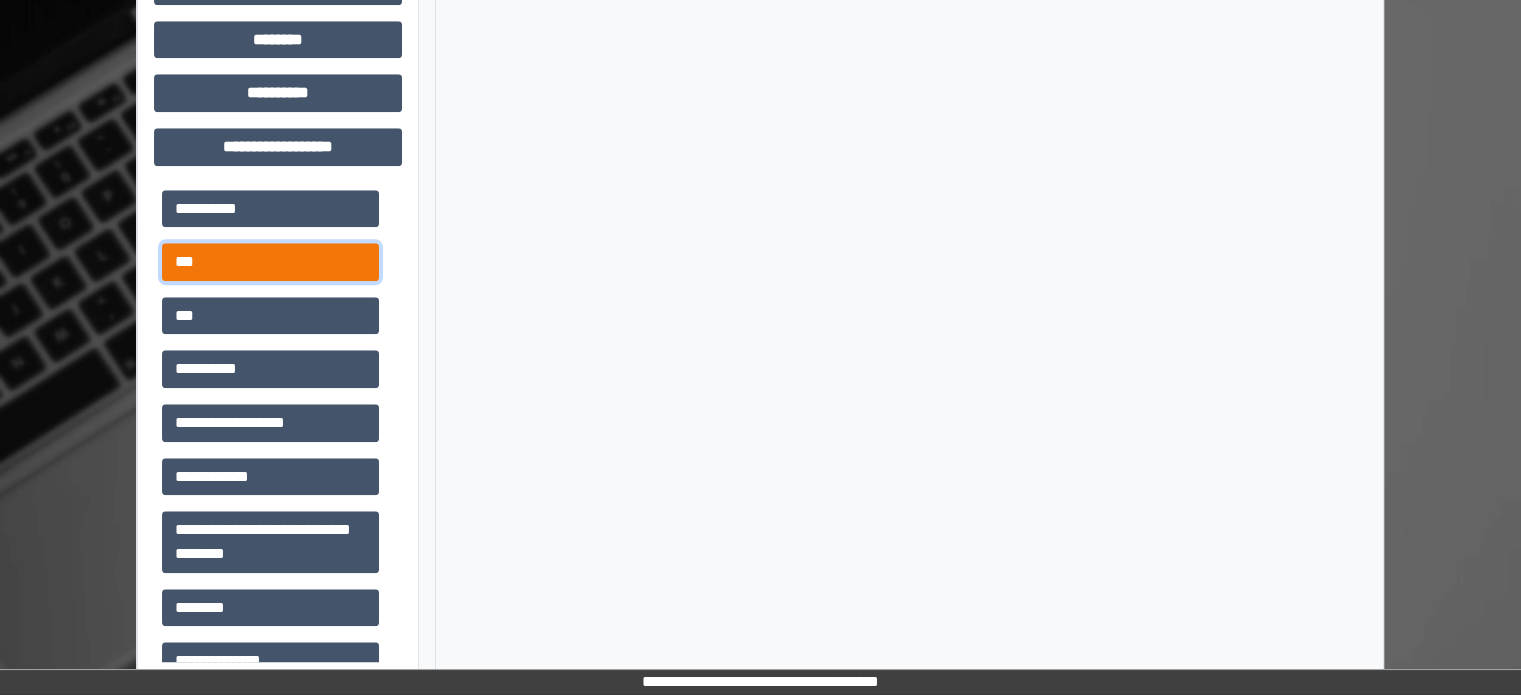 click on "***" at bounding box center (270, 262) 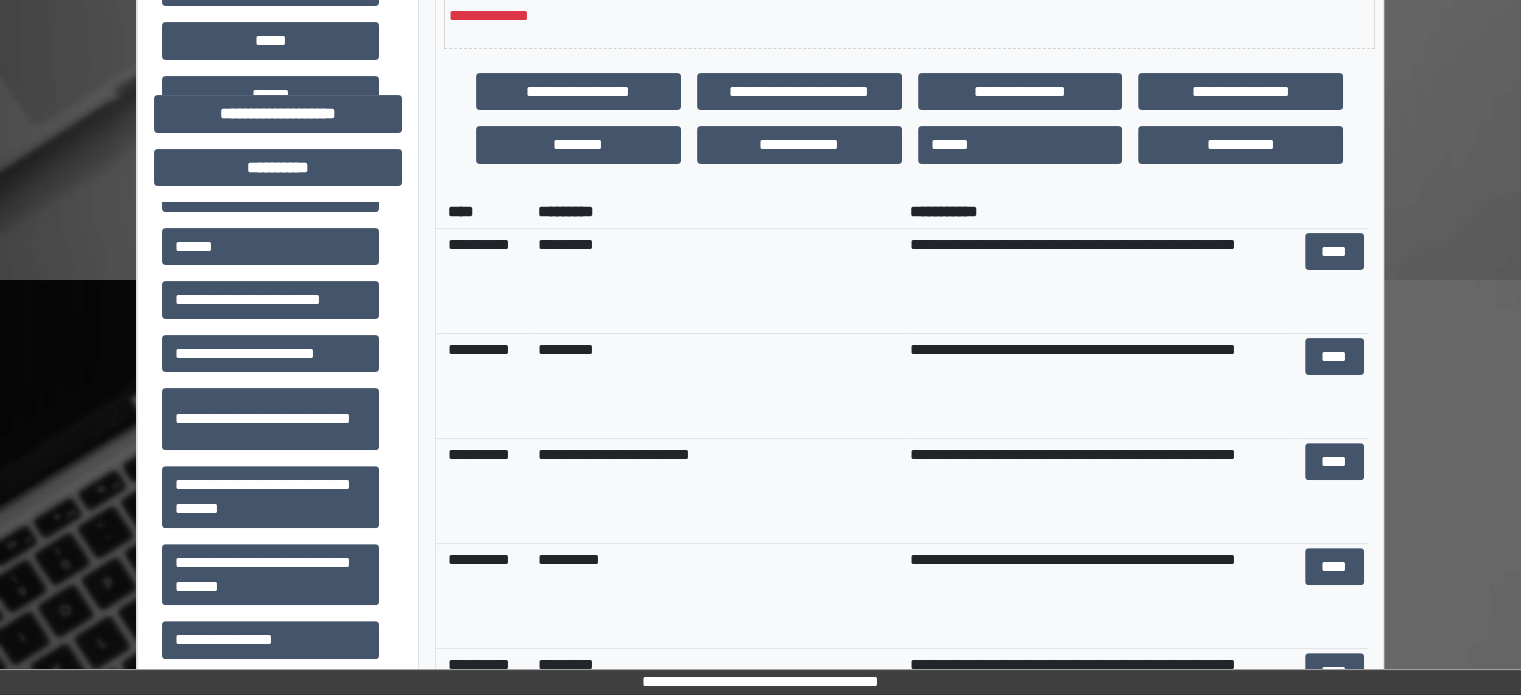 scroll, scrollTop: 611, scrollLeft: 0, axis: vertical 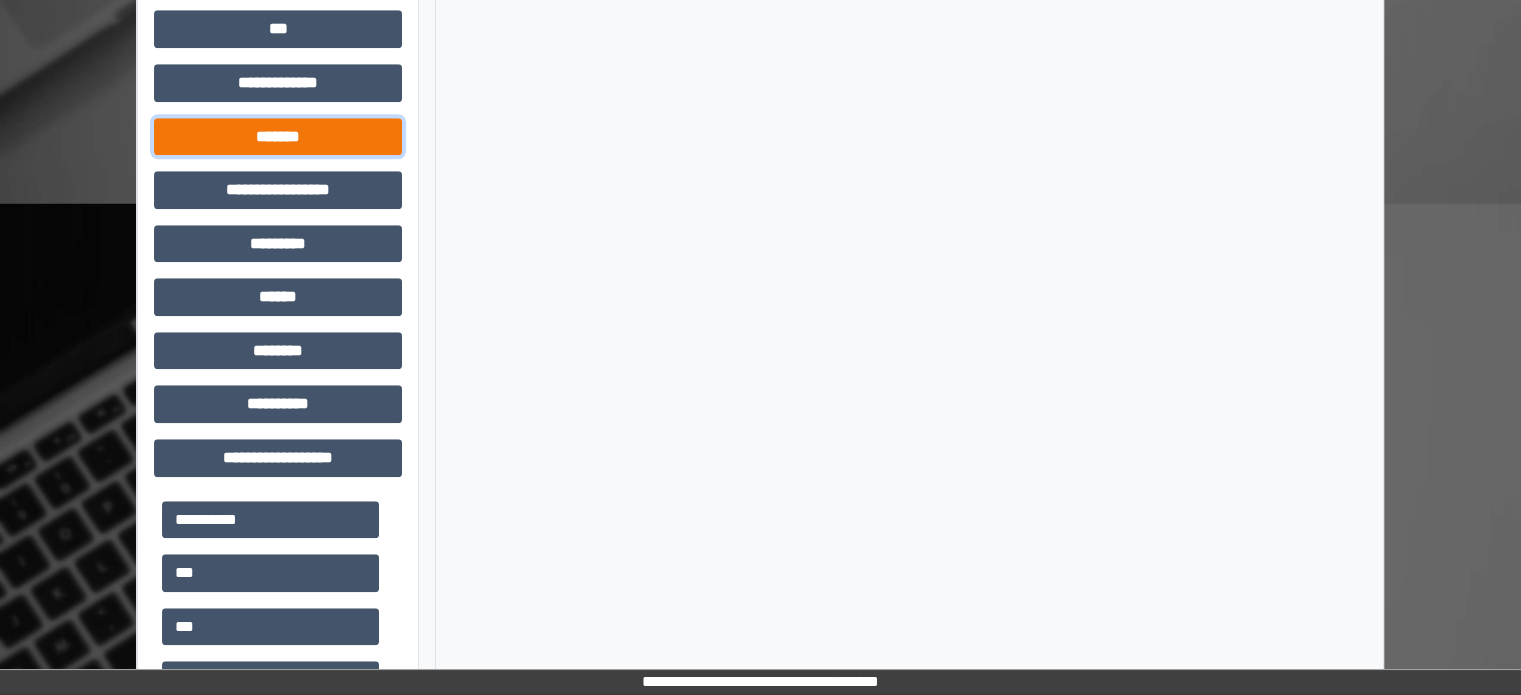 click on "*******" at bounding box center [278, 137] 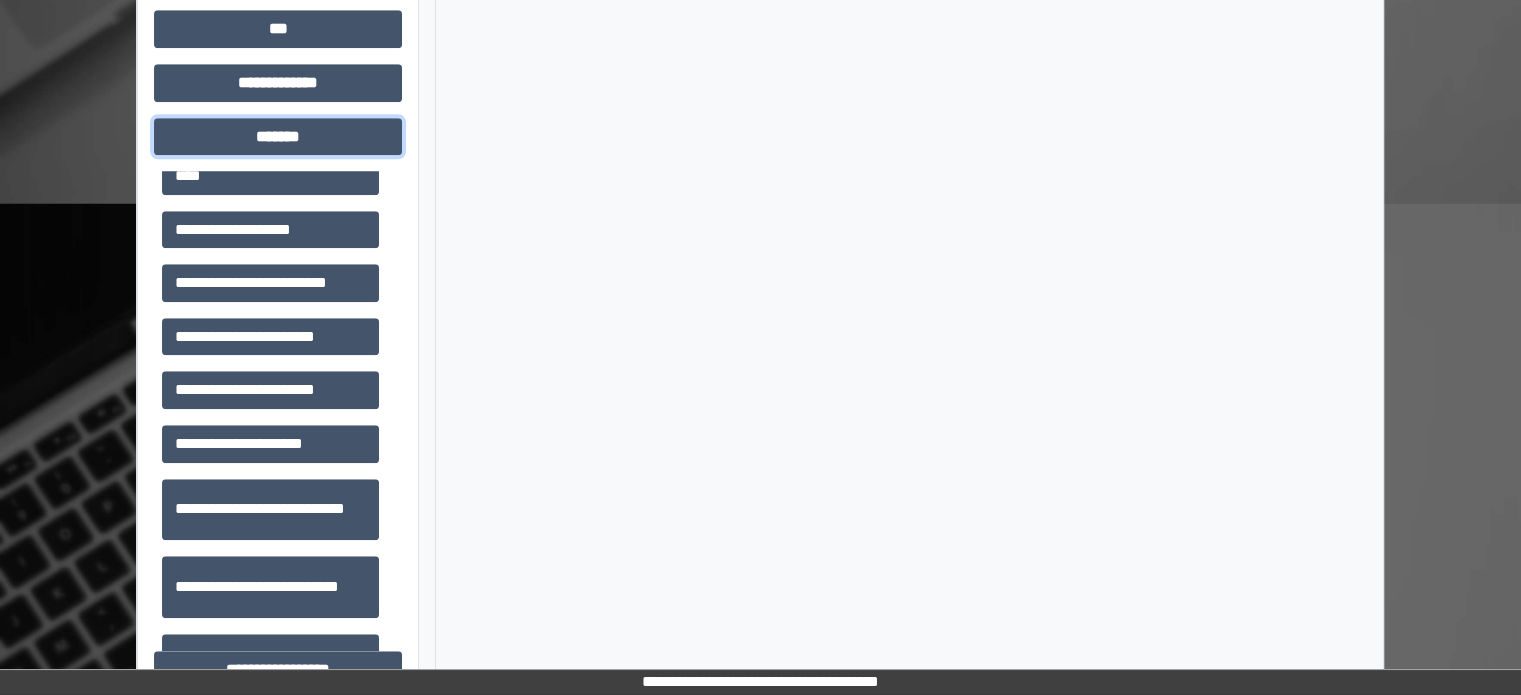 scroll, scrollTop: 500, scrollLeft: 0, axis: vertical 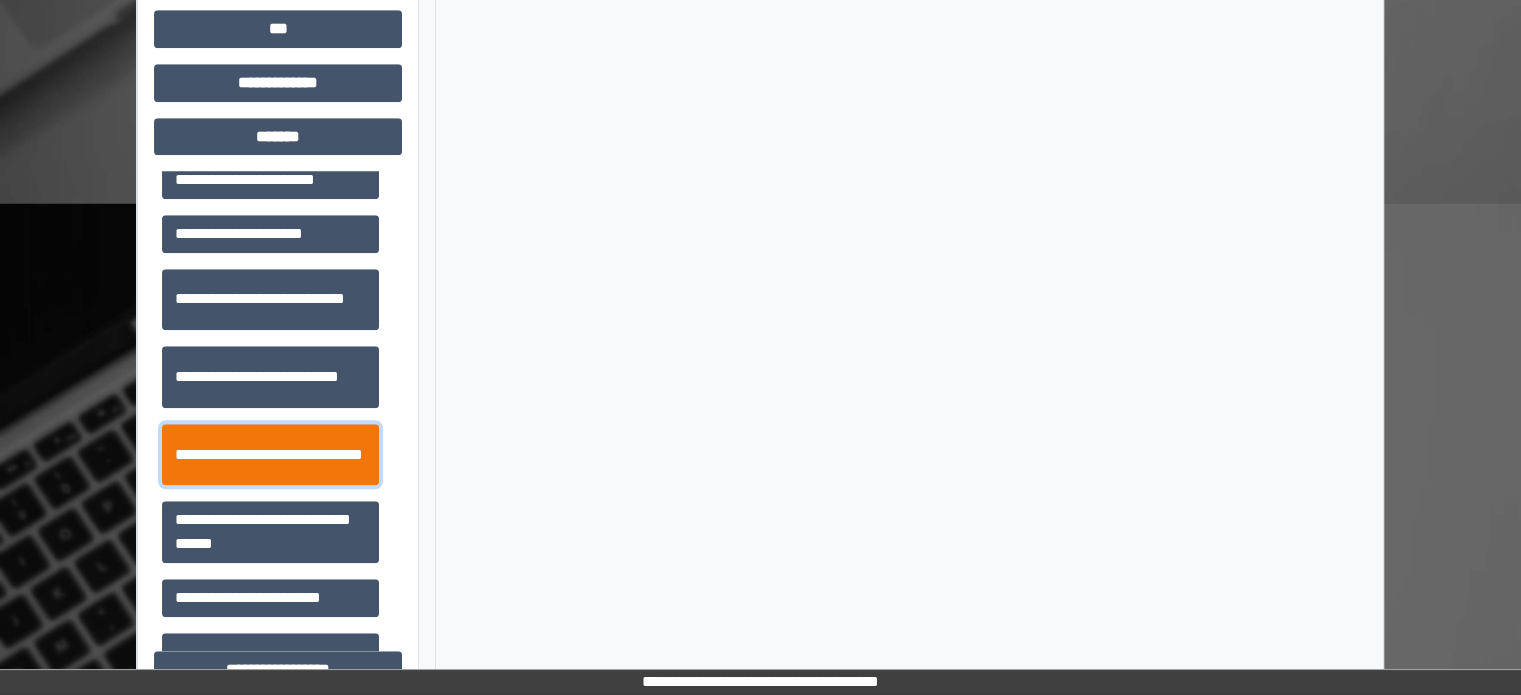 click on "**********" at bounding box center [270, 455] 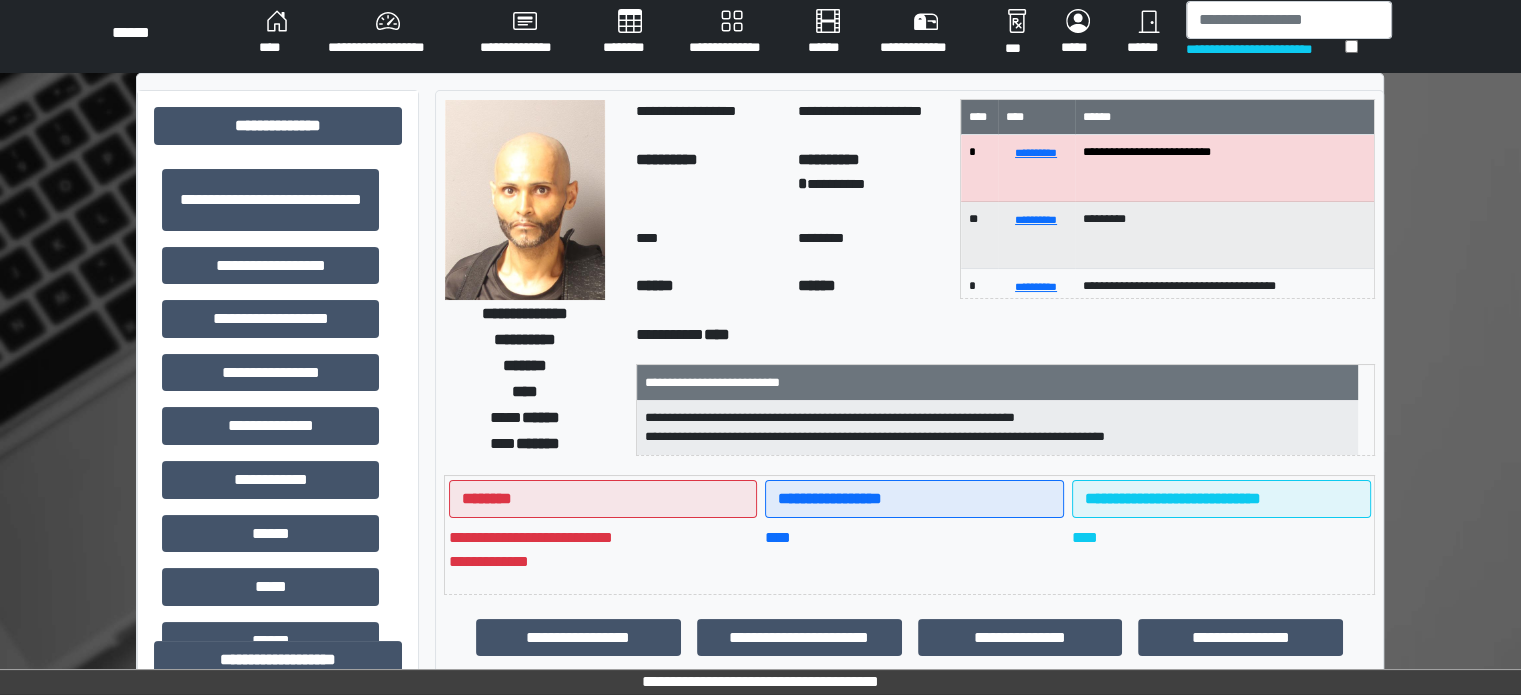 scroll, scrollTop: 0, scrollLeft: 0, axis: both 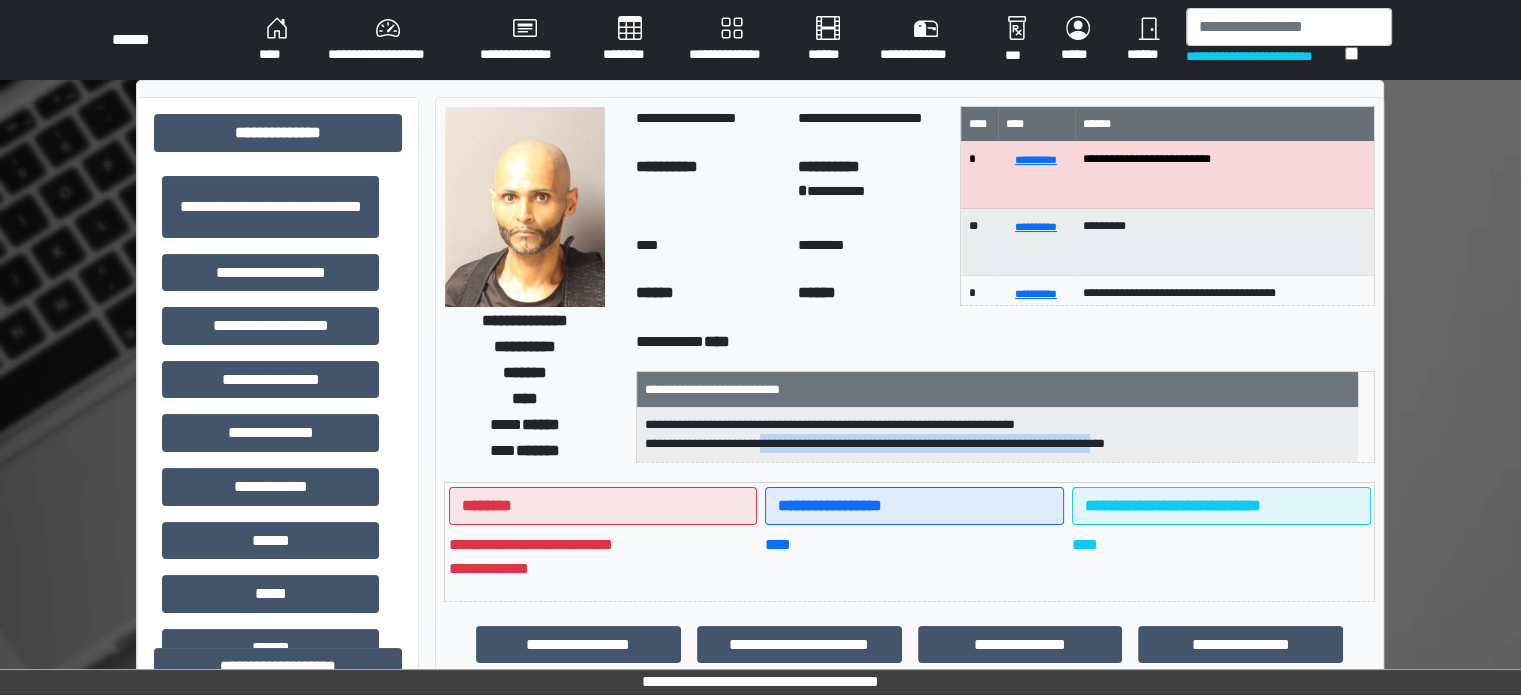 drag, startPoint x: 819, startPoint y: 436, endPoint x: 1218, endPoint y: 433, distance: 399.0113 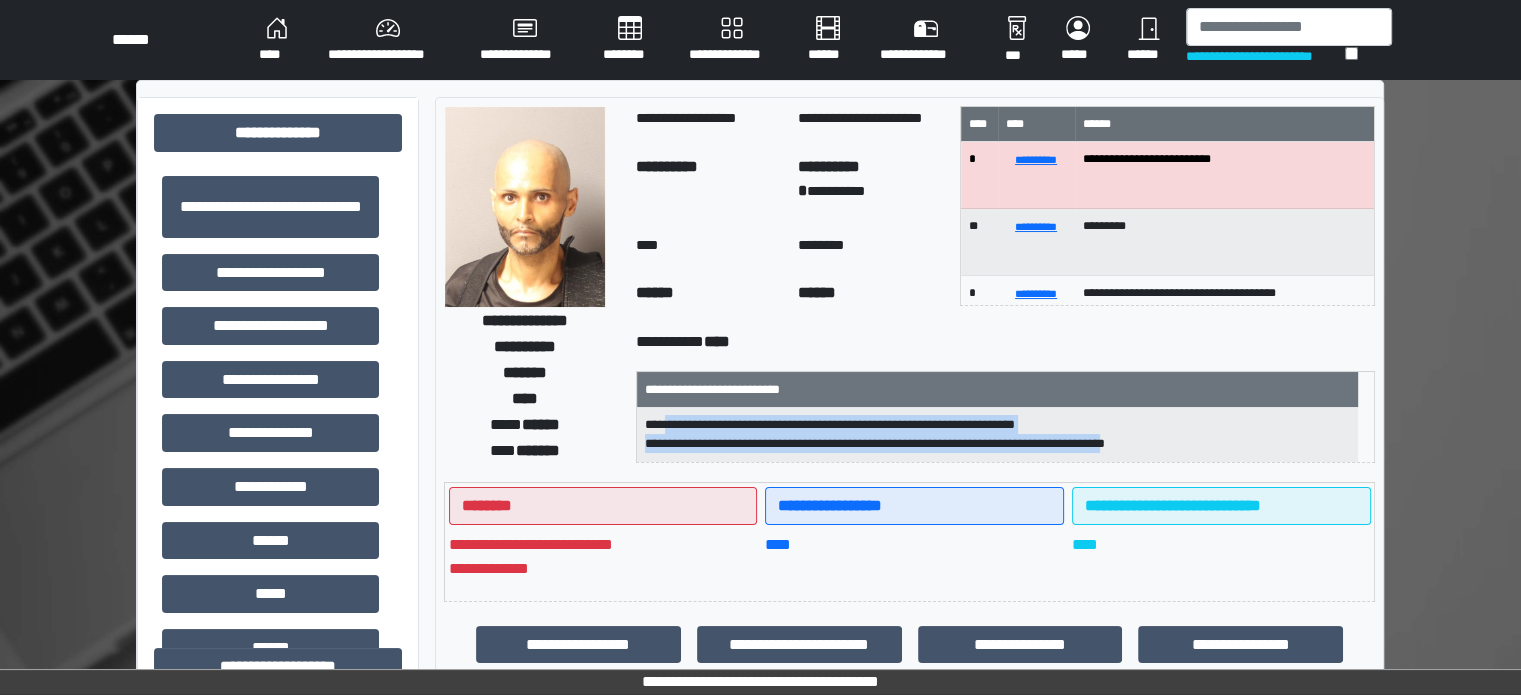 drag, startPoint x: 684, startPoint y: 416, endPoint x: 1228, endPoint y: 461, distance: 545.85803 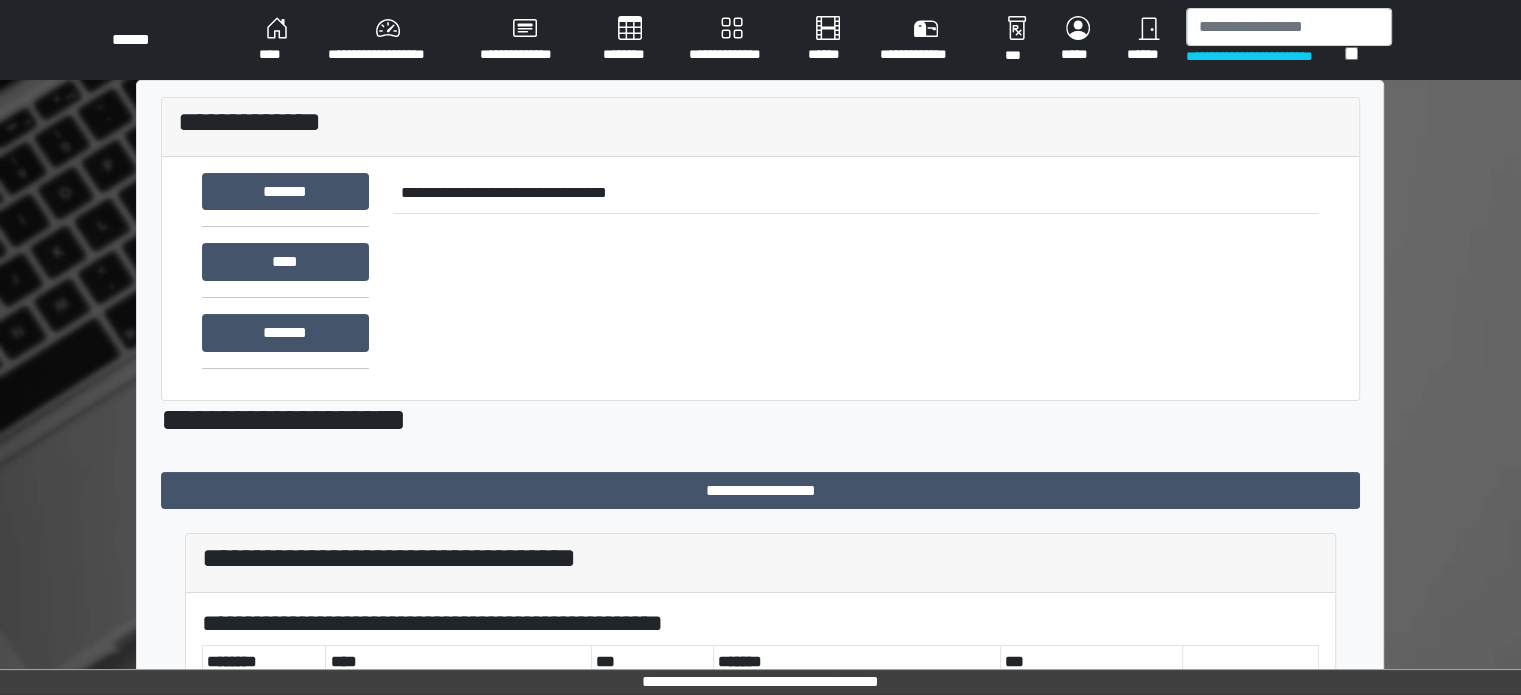click on "********" at bounding box center [630, 40] 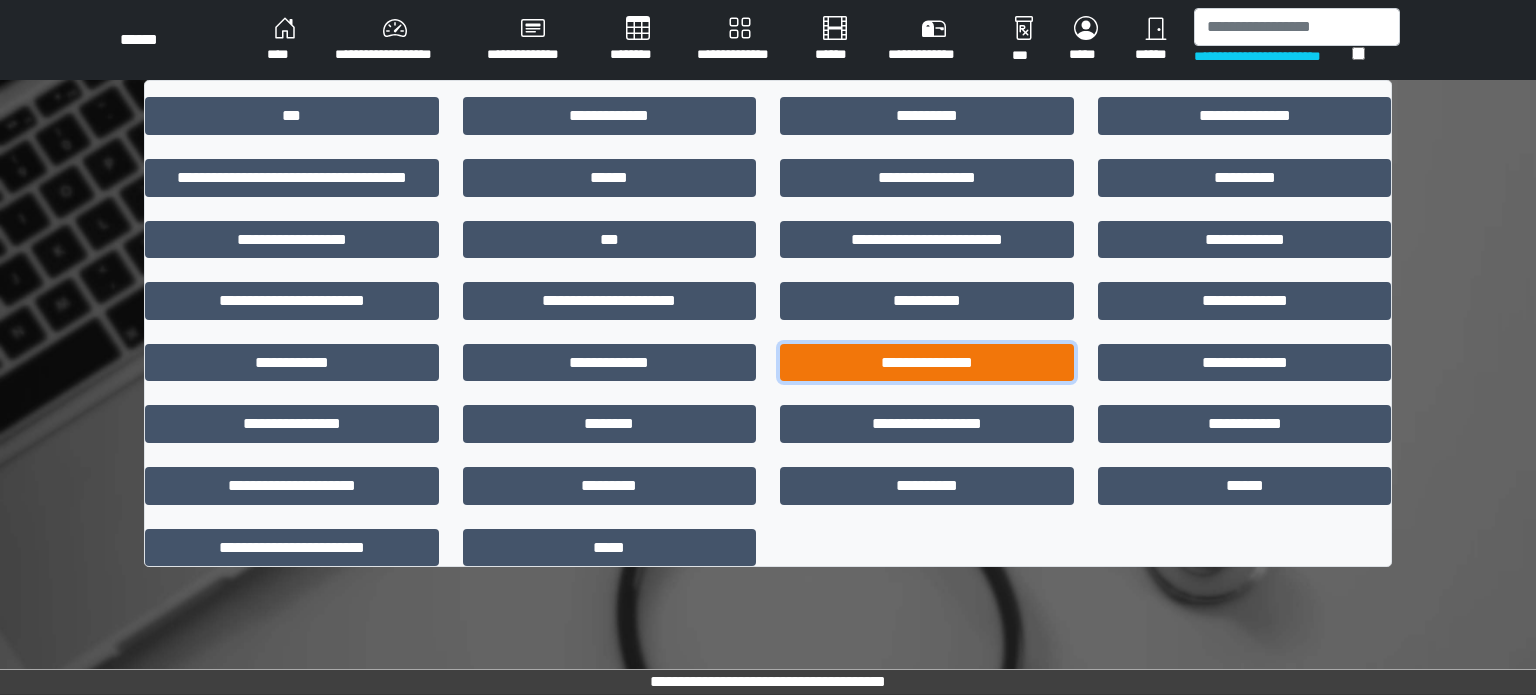 click on "**********" at bounding box center [927, 363] 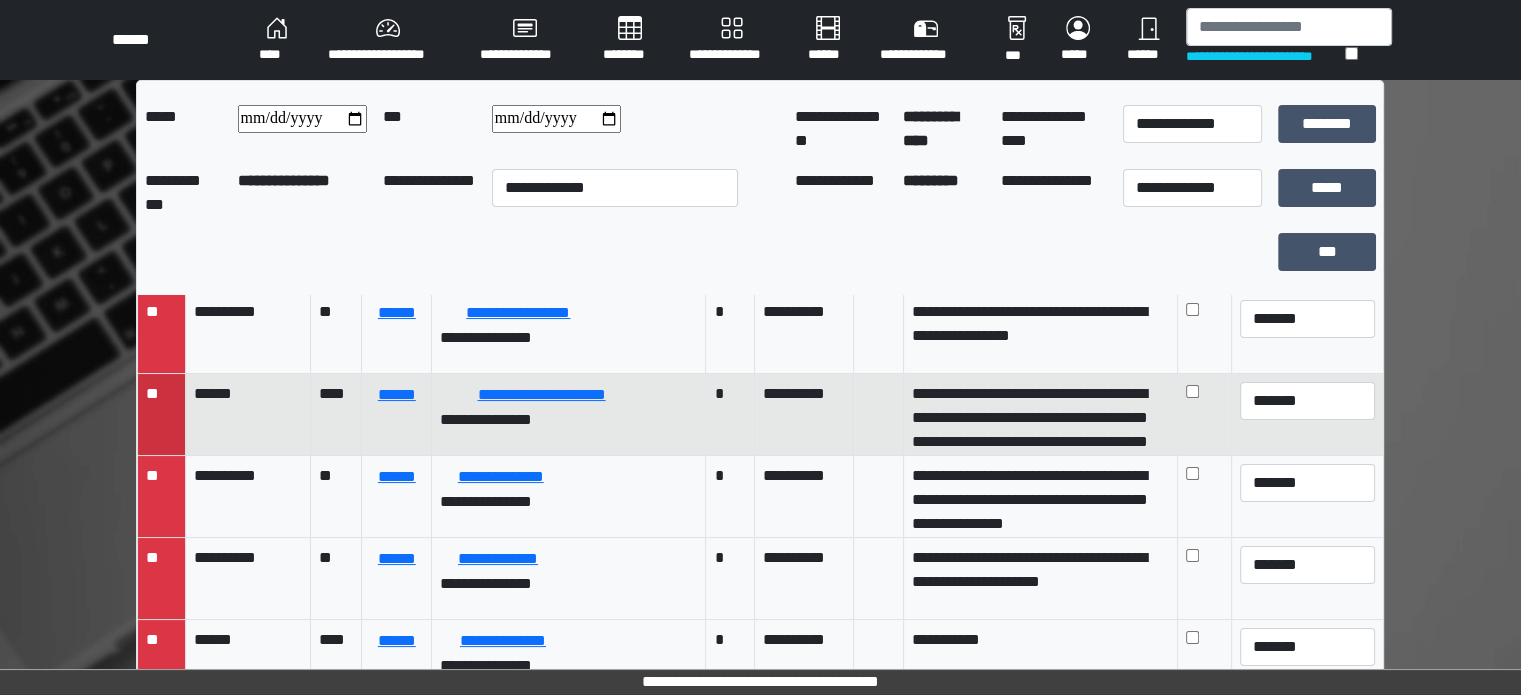 scroll, scrollTop: 200, scrollLeft: 0, axis: vertical 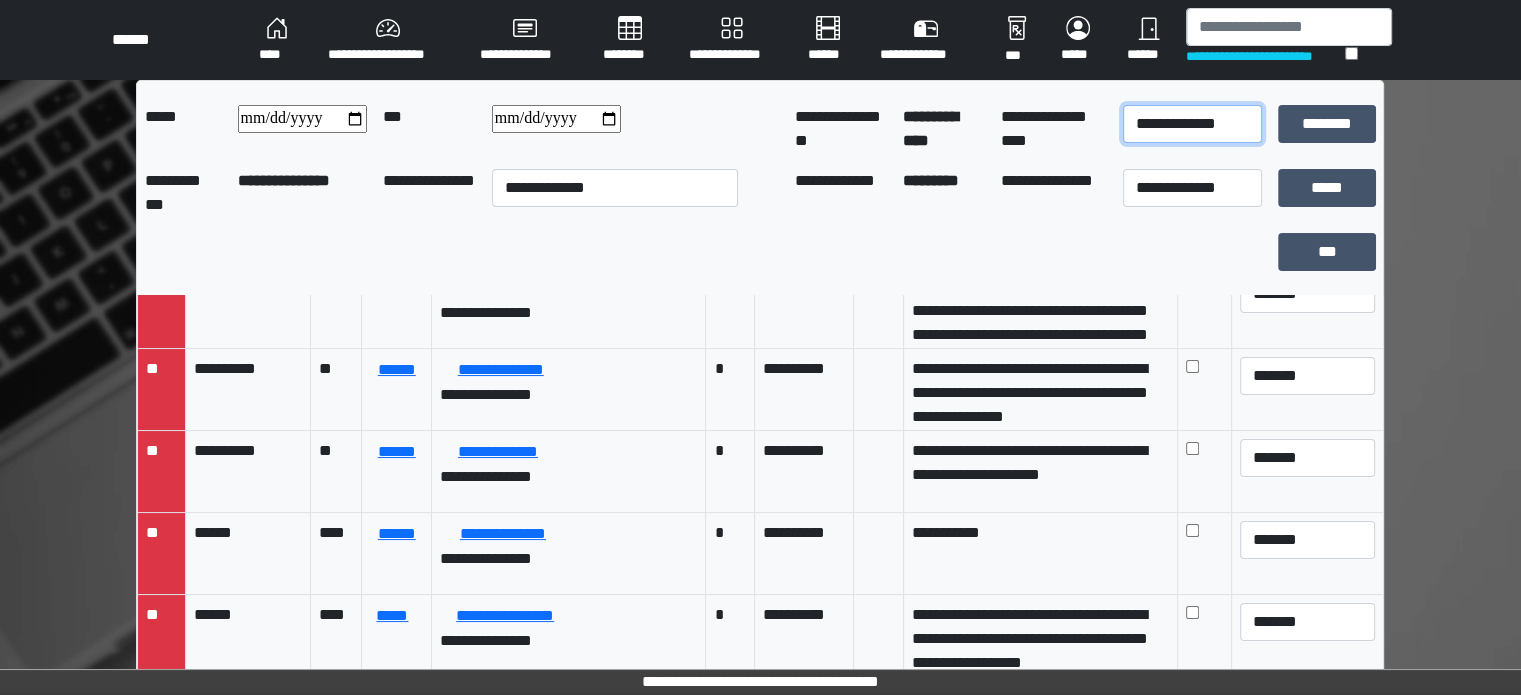drag, startPoint x: 1151, startPoint y: 124, endPoint x: 1152, endPoint y: 142, distance: 18.027756 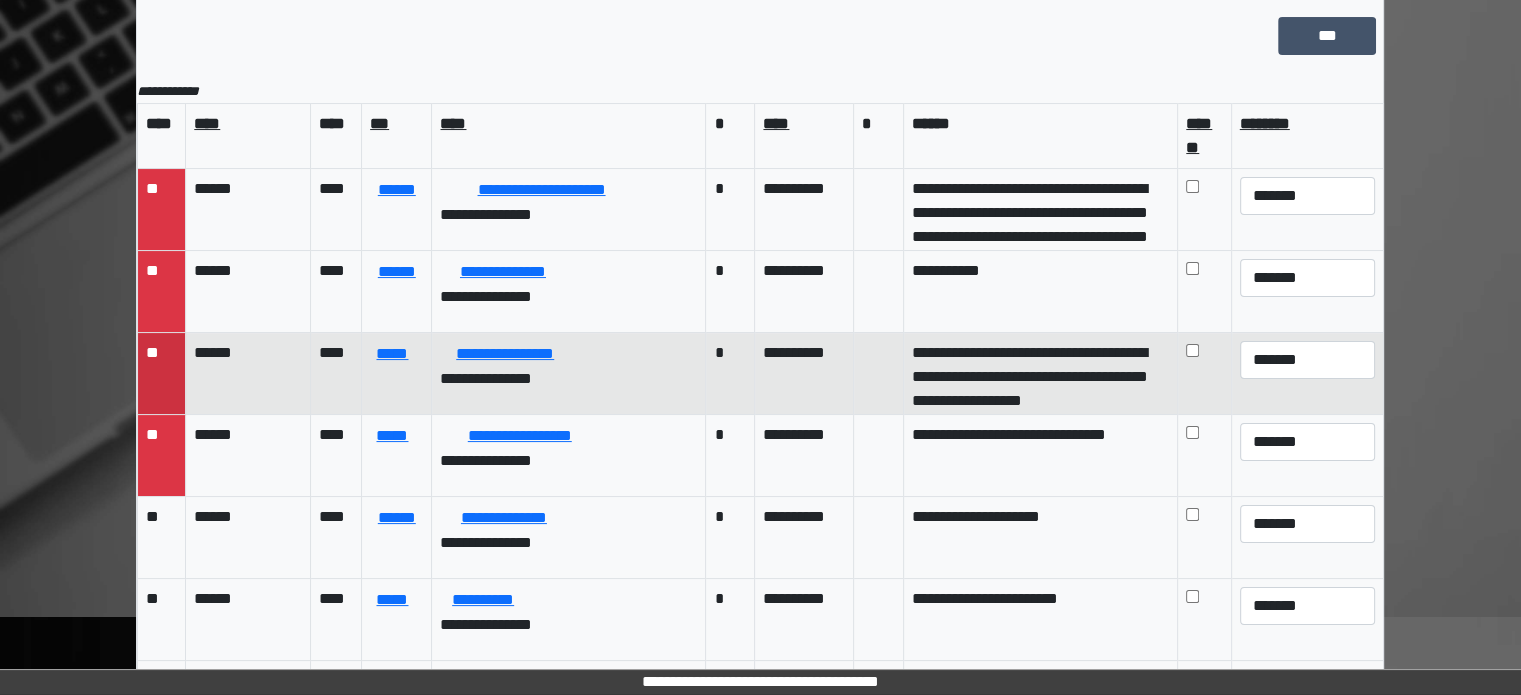 scroll, scrollTop: 216, scrollLeft: 0, axis: vertical 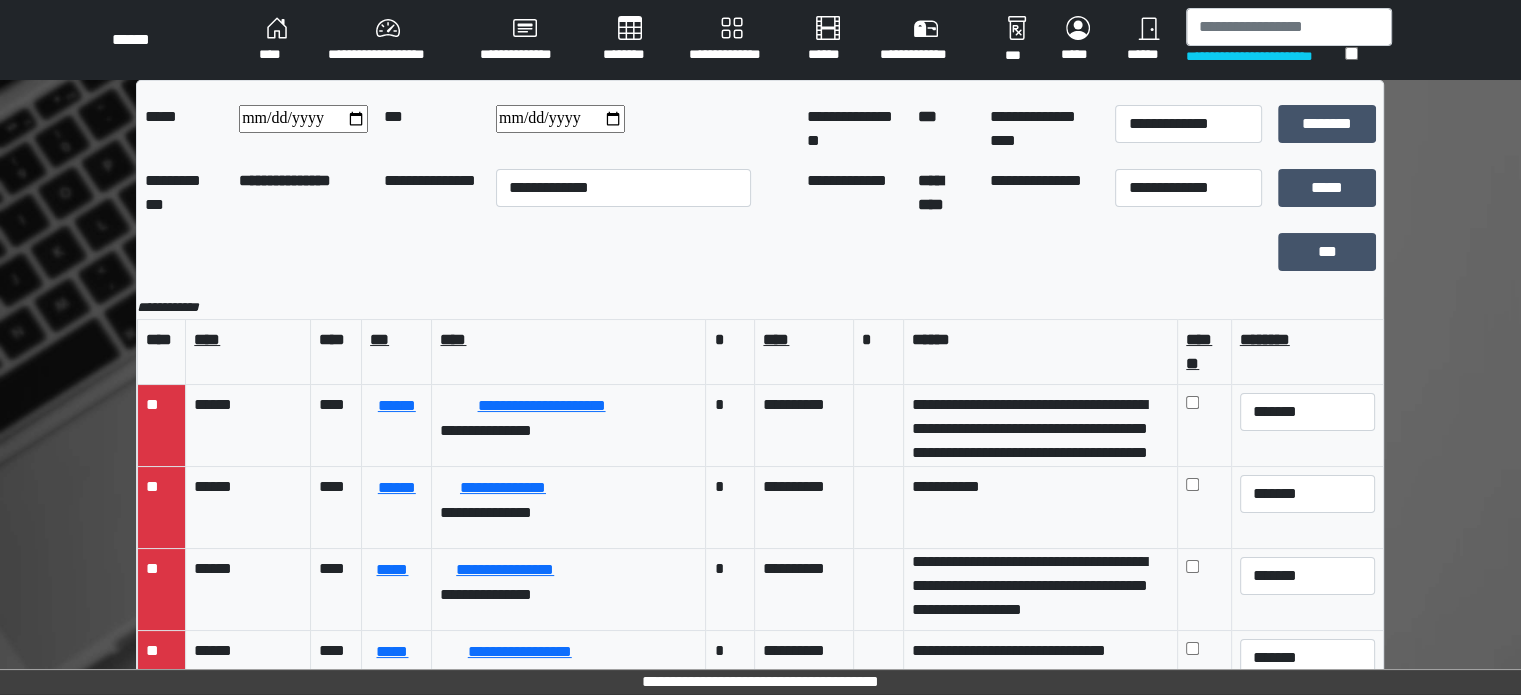 click on "****" at bounding box center [277, 40] 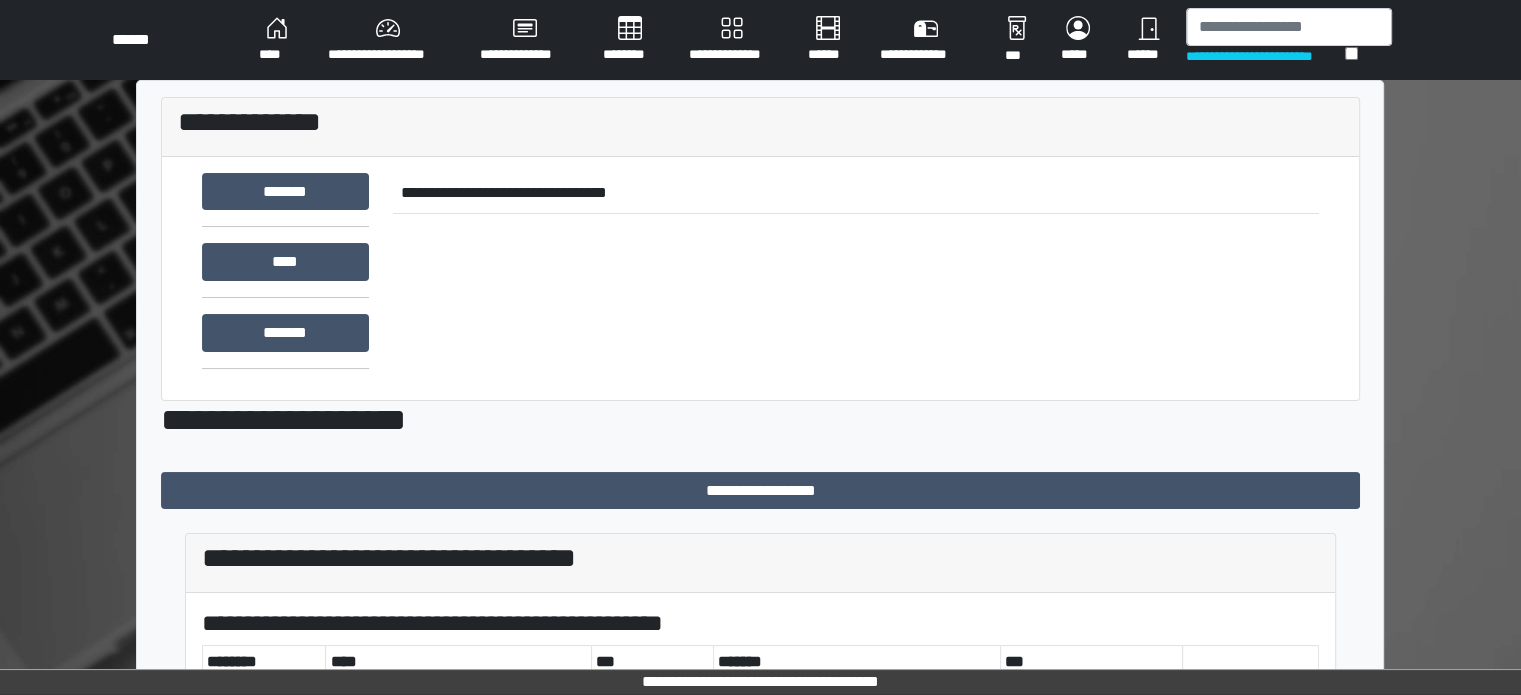 click on "******" at bounding box center (1148, 40) 